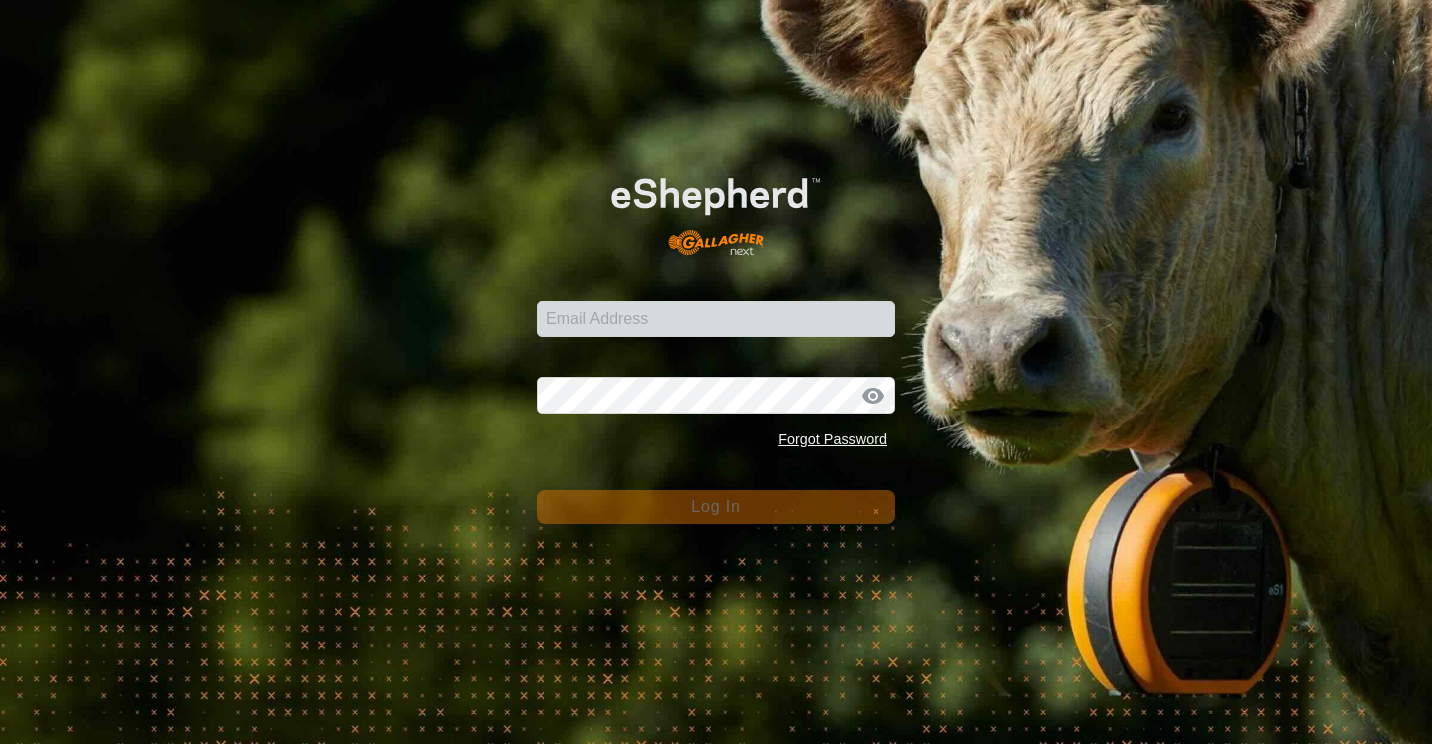 scroll, scrollTop: 0, scrollLeft: 0, axis: both 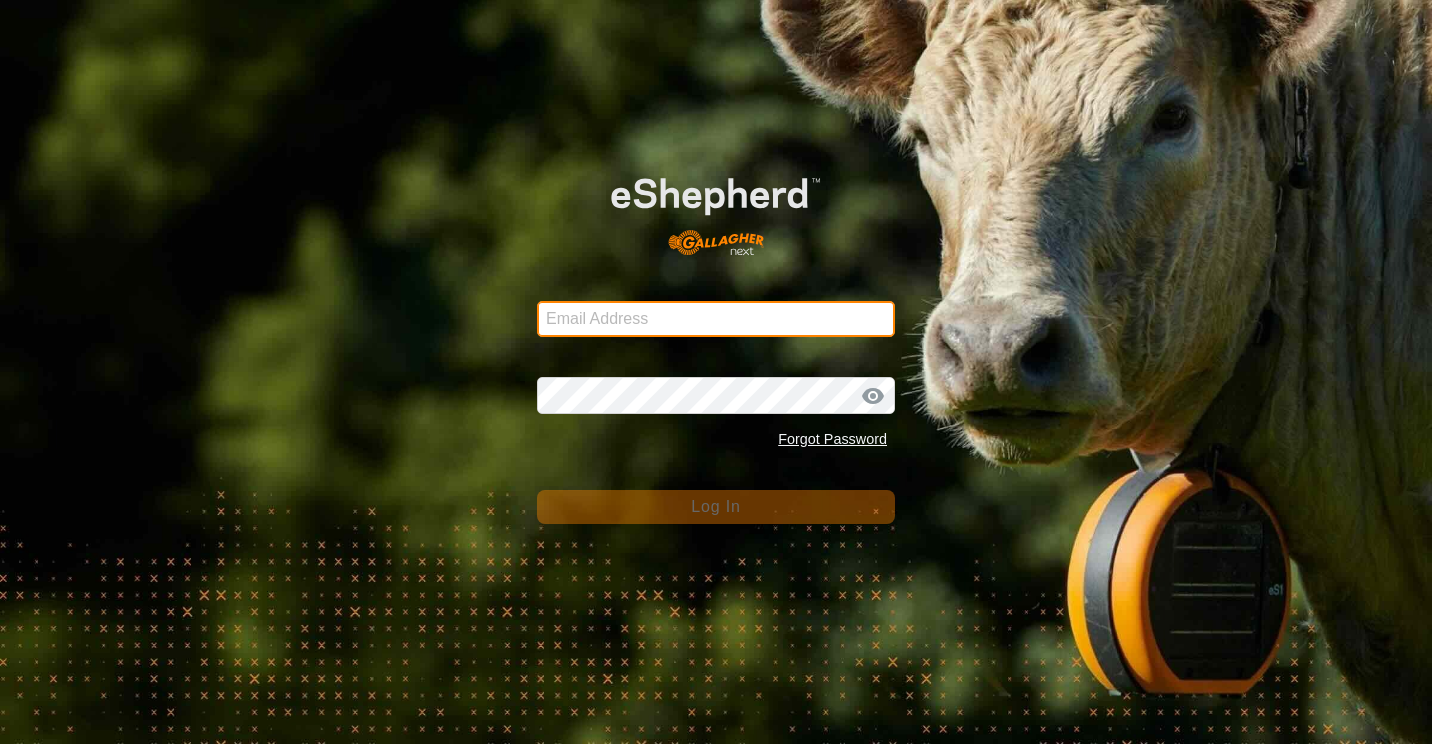 type on "[EMAIL]" 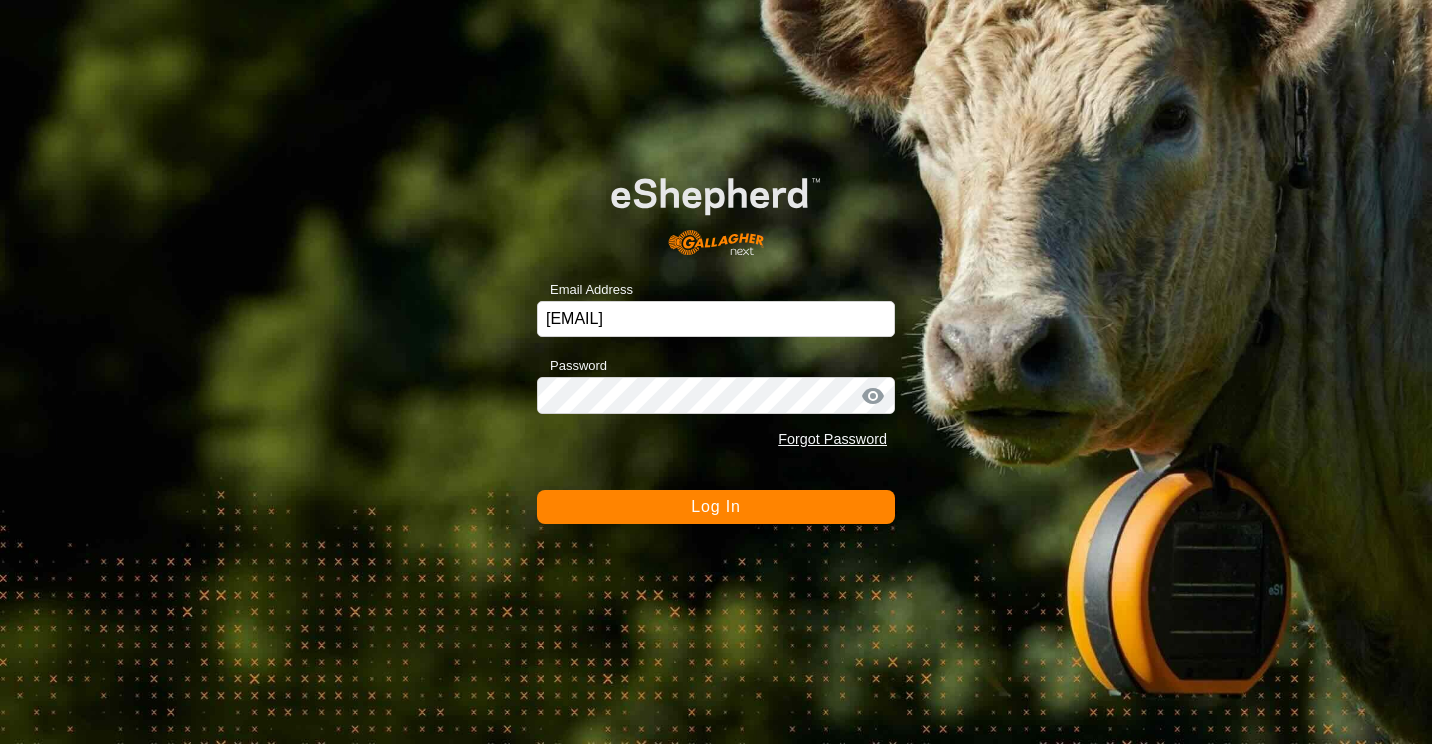 click on "Log In" 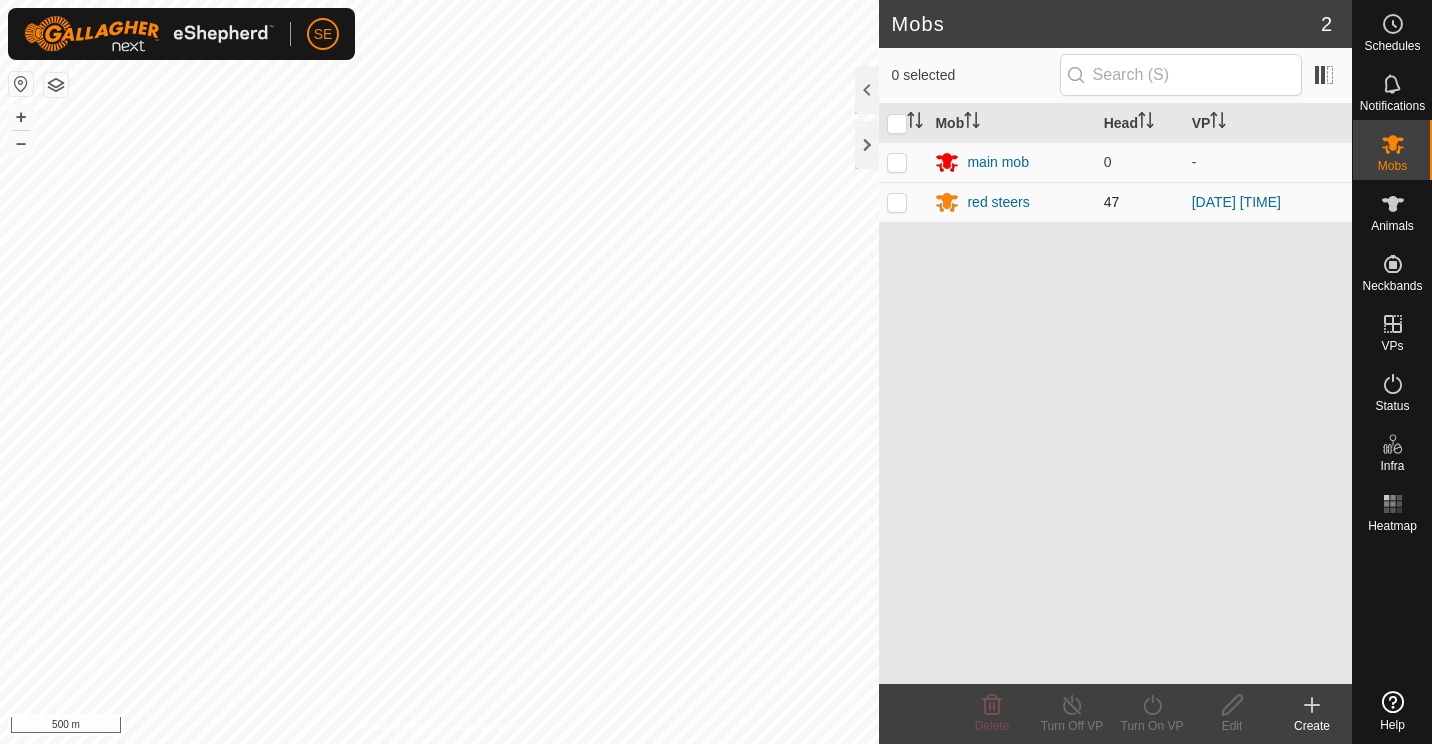 click at bounding box center (897, 202) 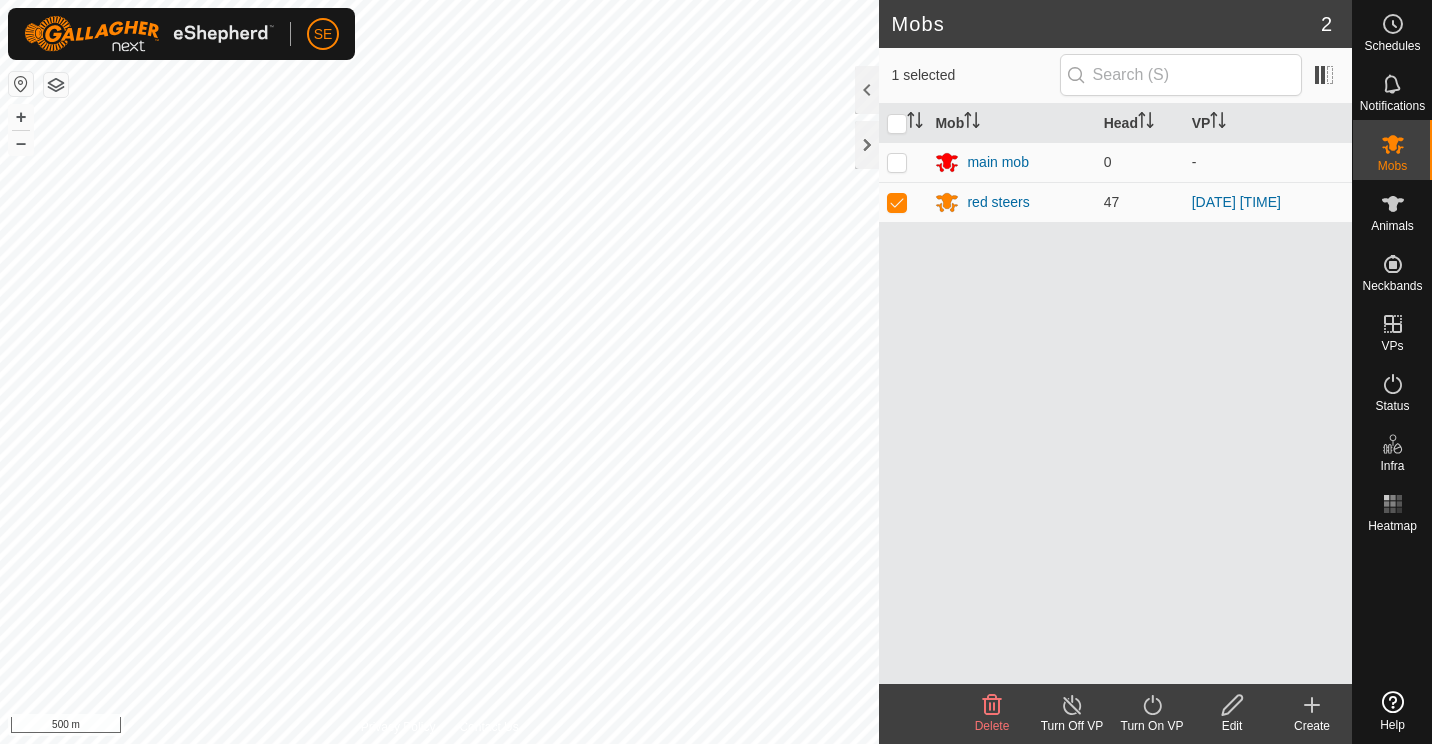 click on "Edit" 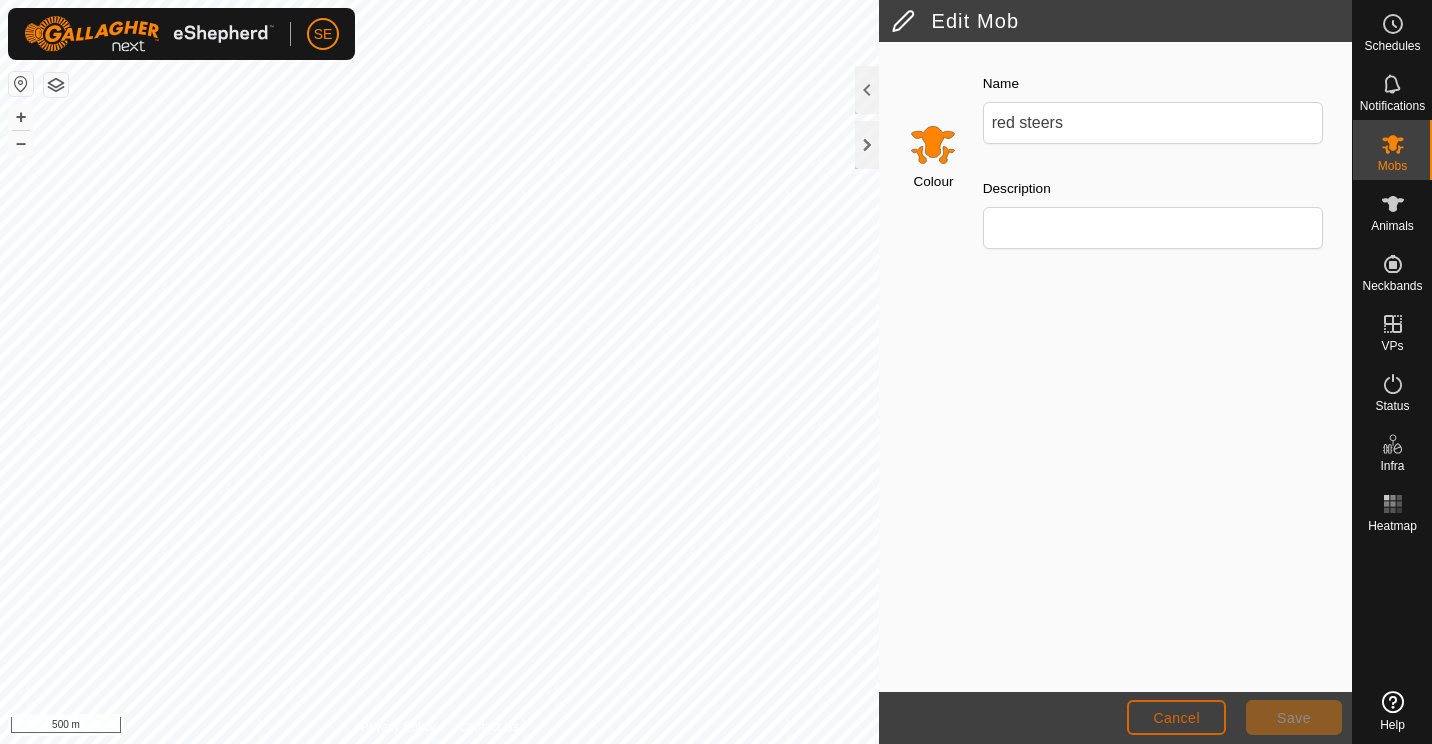 click on "Cancel" 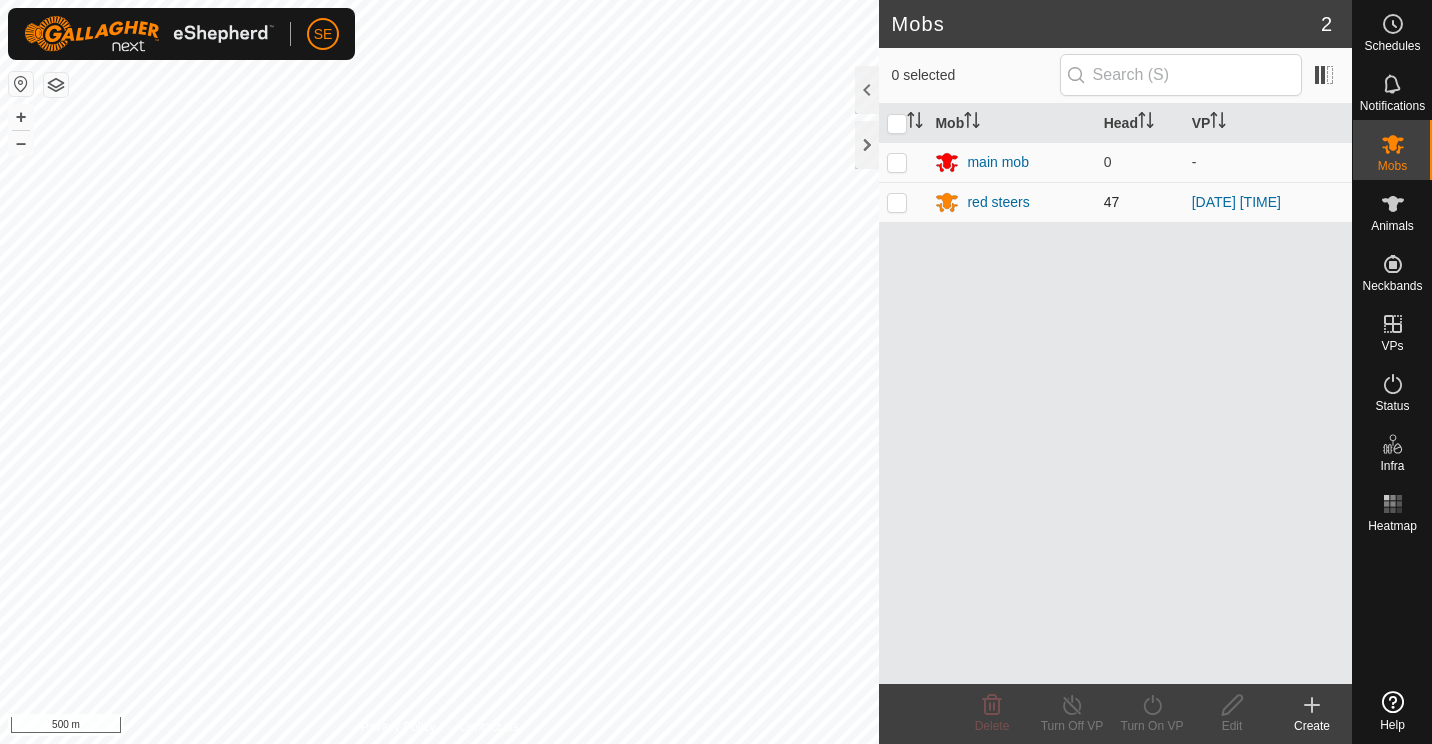 click at bounding box center [897, 202] 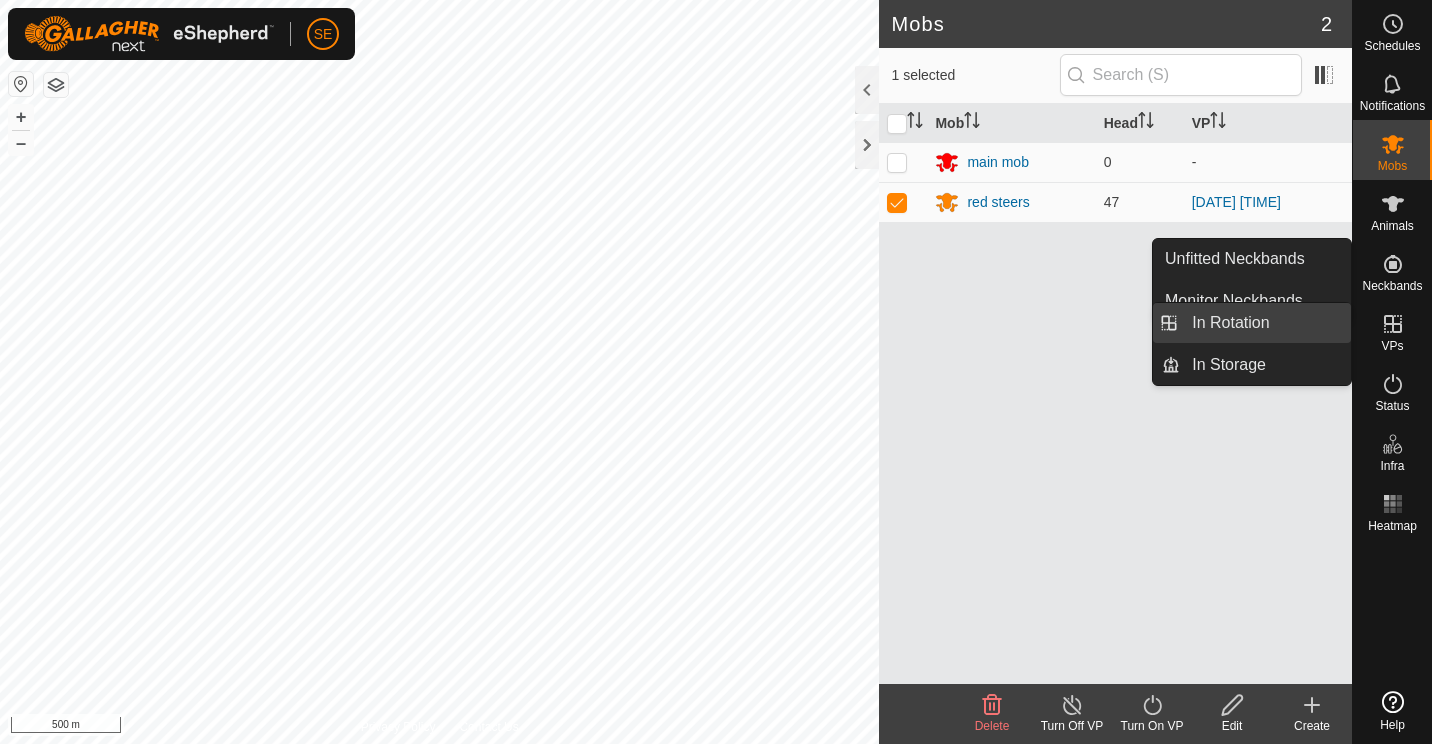 click on "In Rotation" at bounding box center (1265, 323) 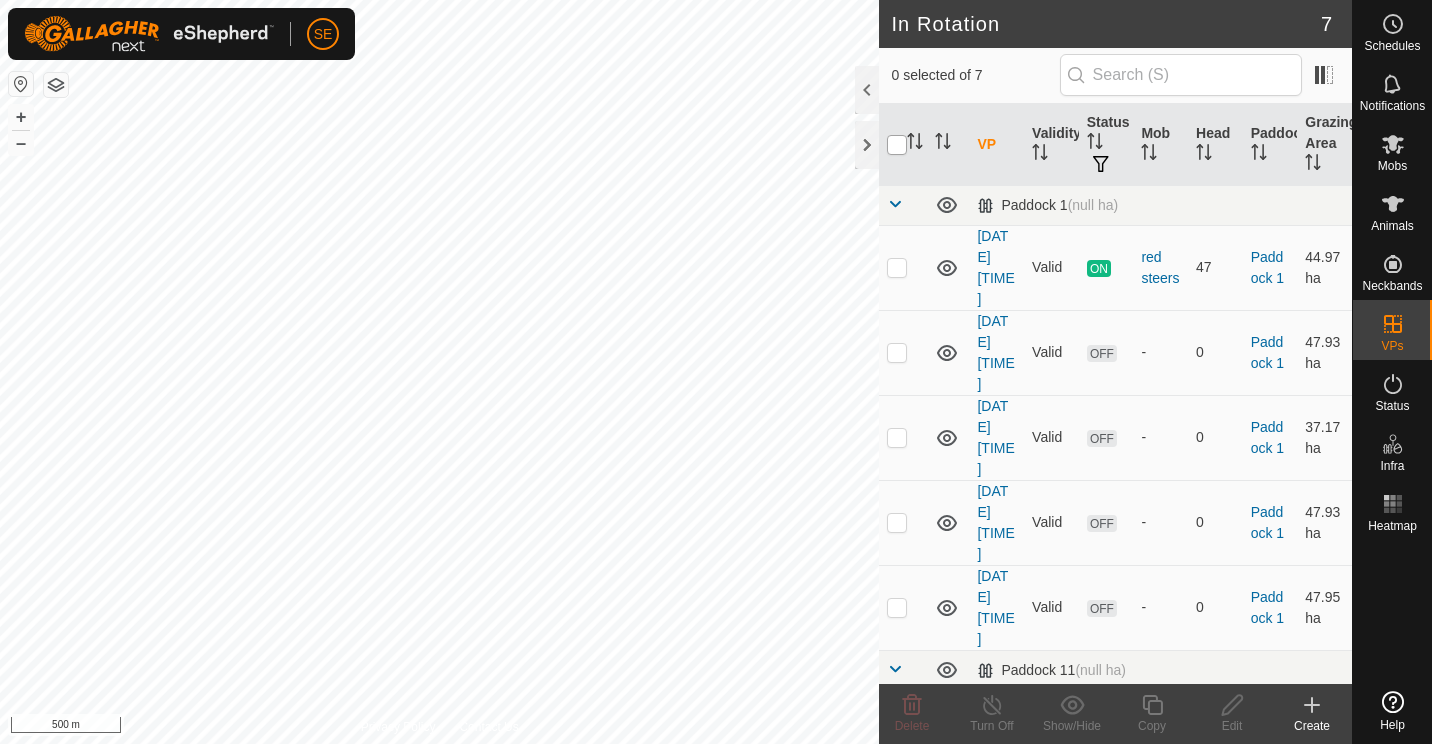 click at bounding box center [897, 145] 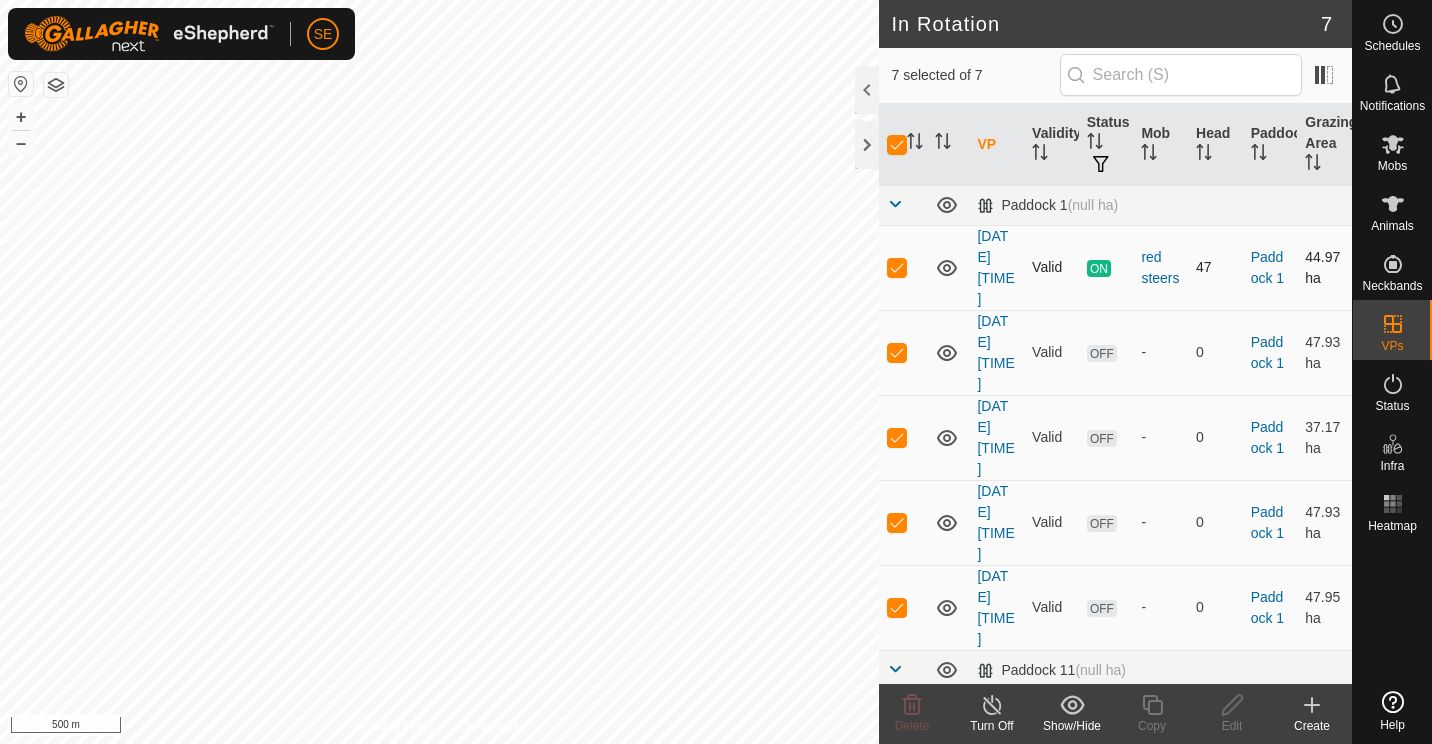 click at bounding box center (897, 267) 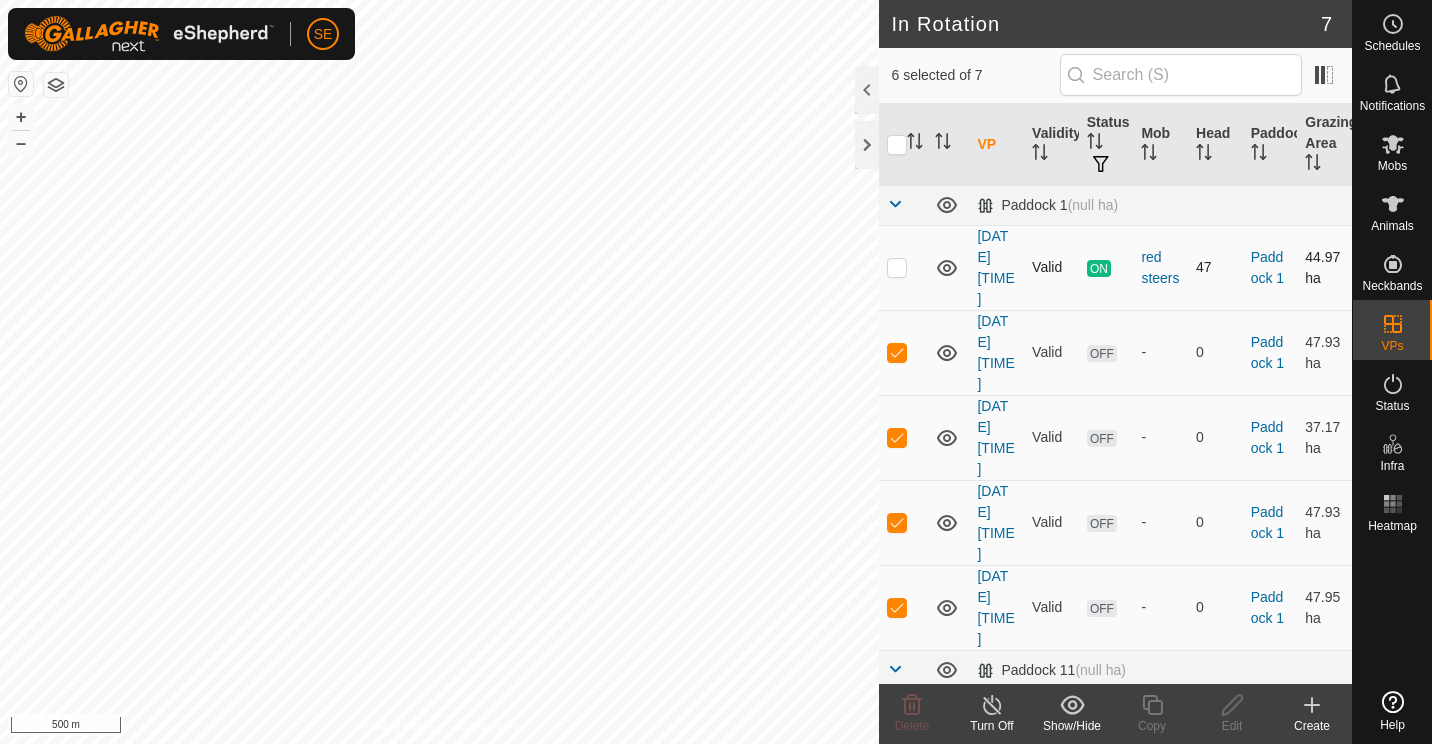 click at bounding box center [897, 267] 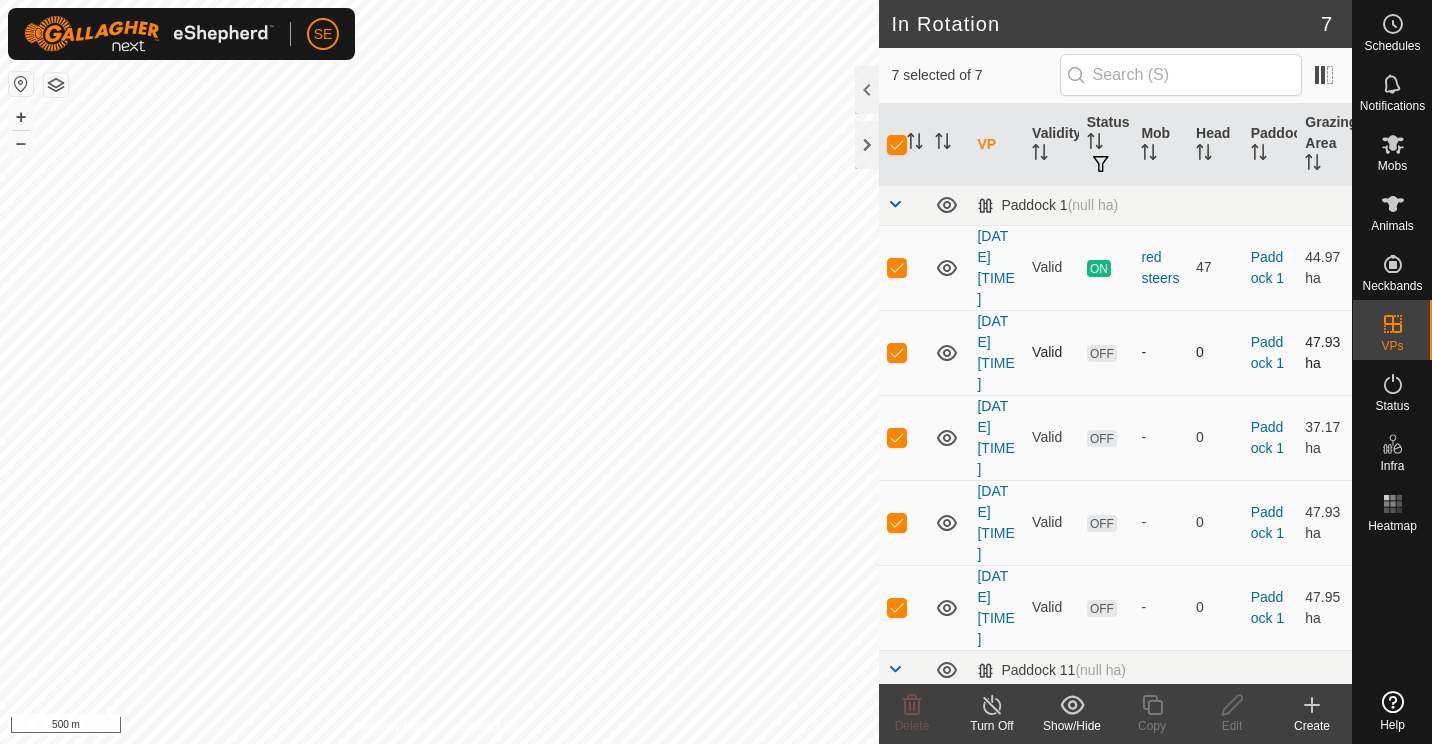 click at bounding box center (897, 352) 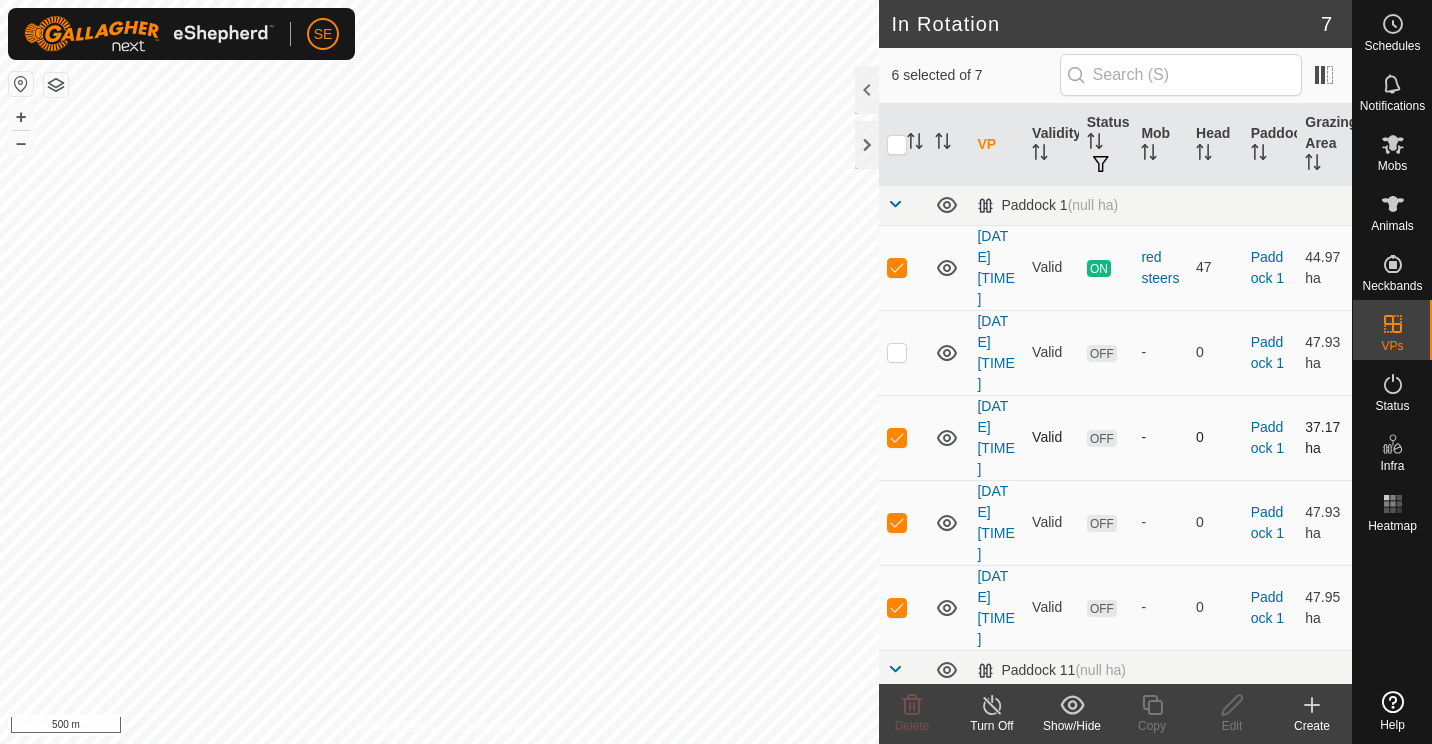click at bounding box center (897, 437) 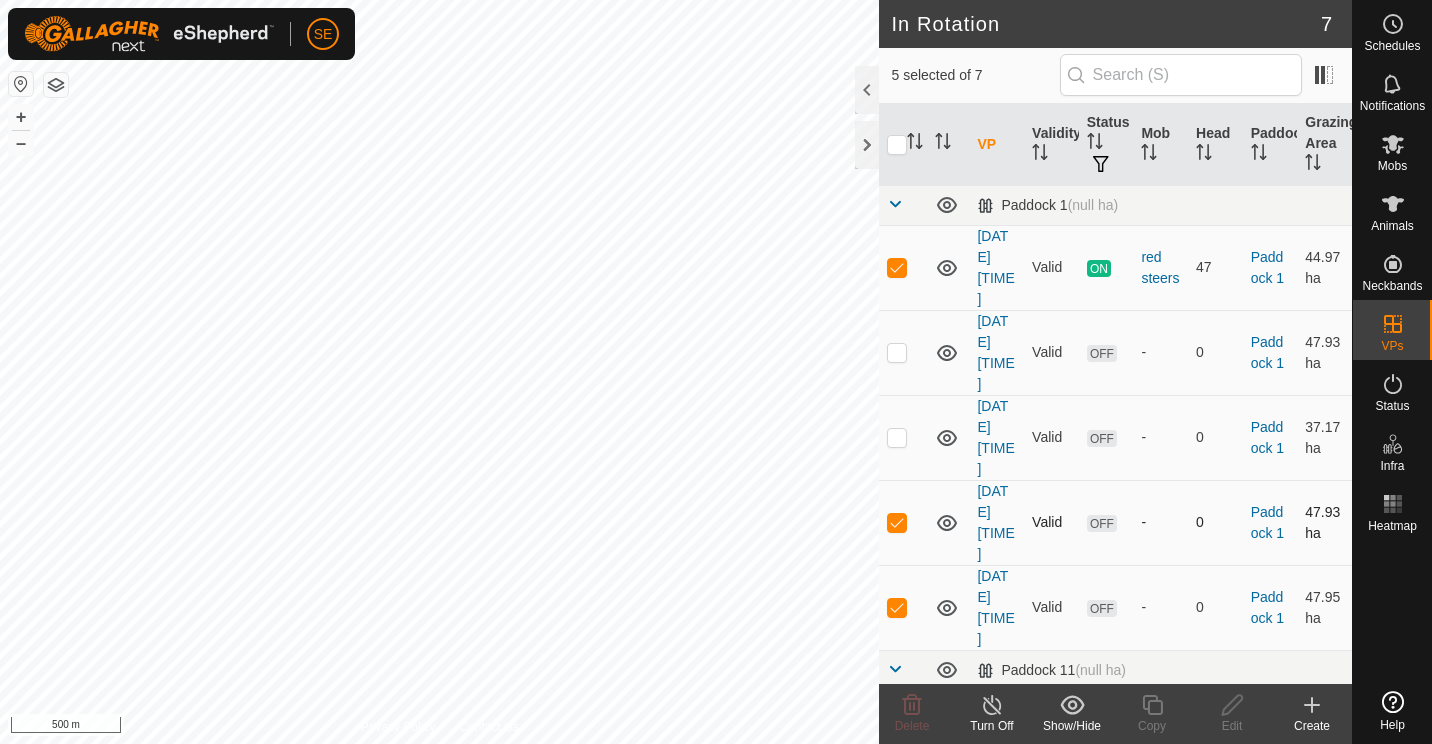 click at bounding box center [897, 522] 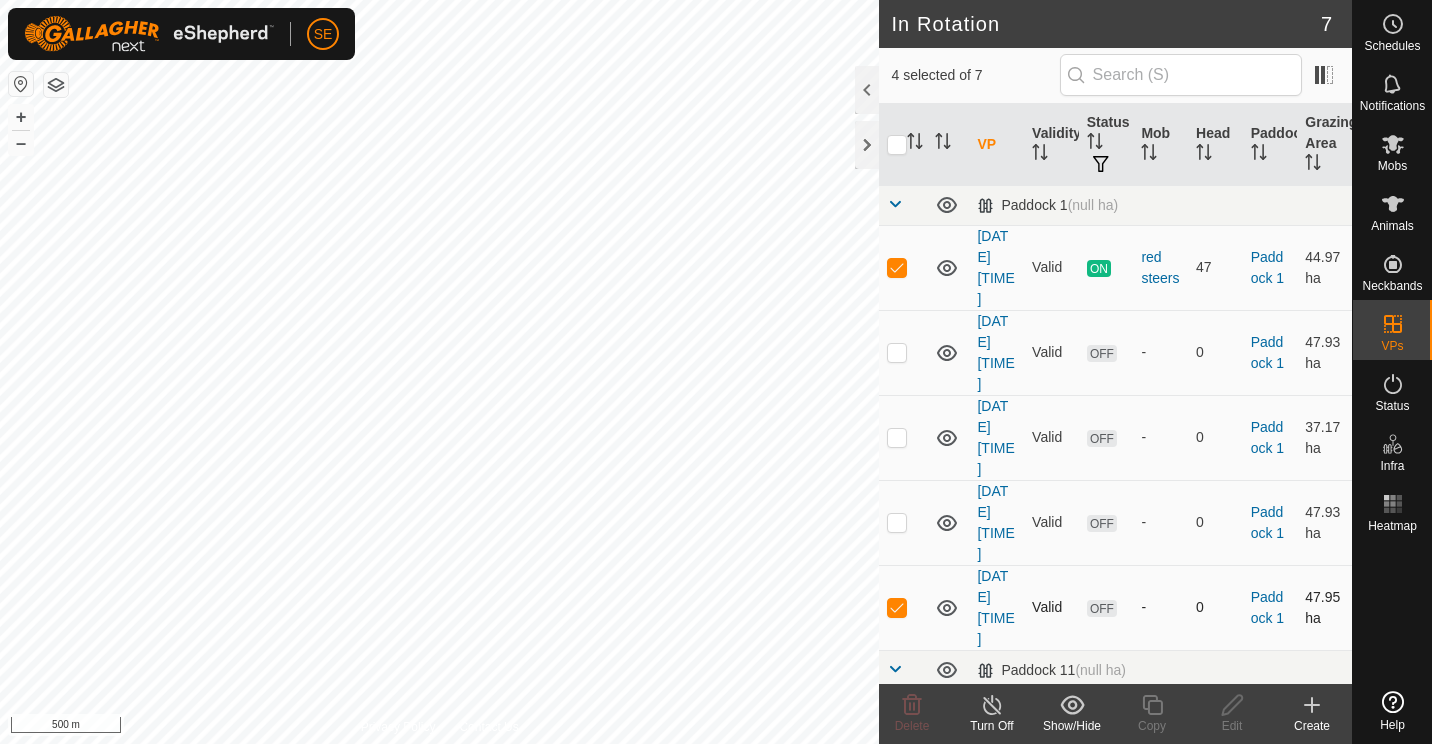 click at bounding box center [897, 607] 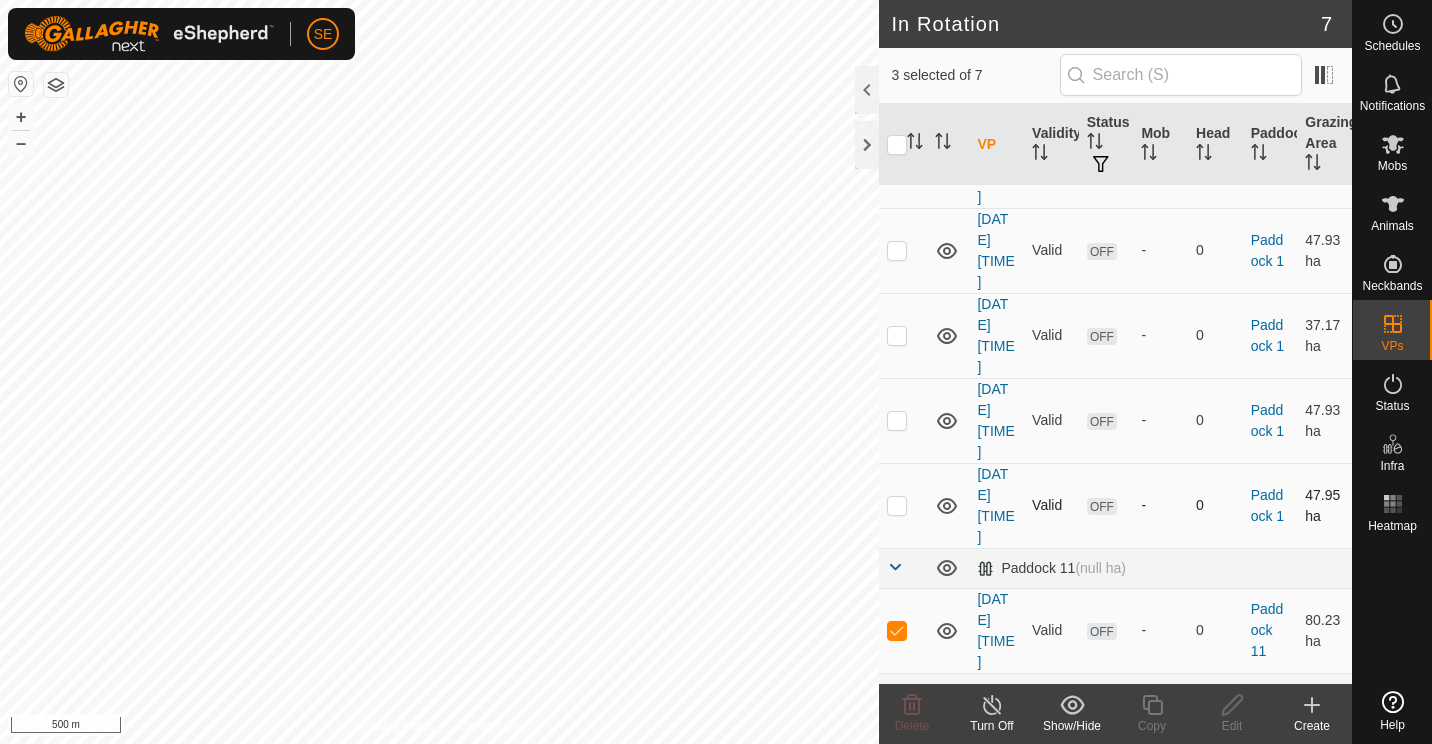 scroll, scrollTop: 109, scrollLeft: 0, axis: vertical 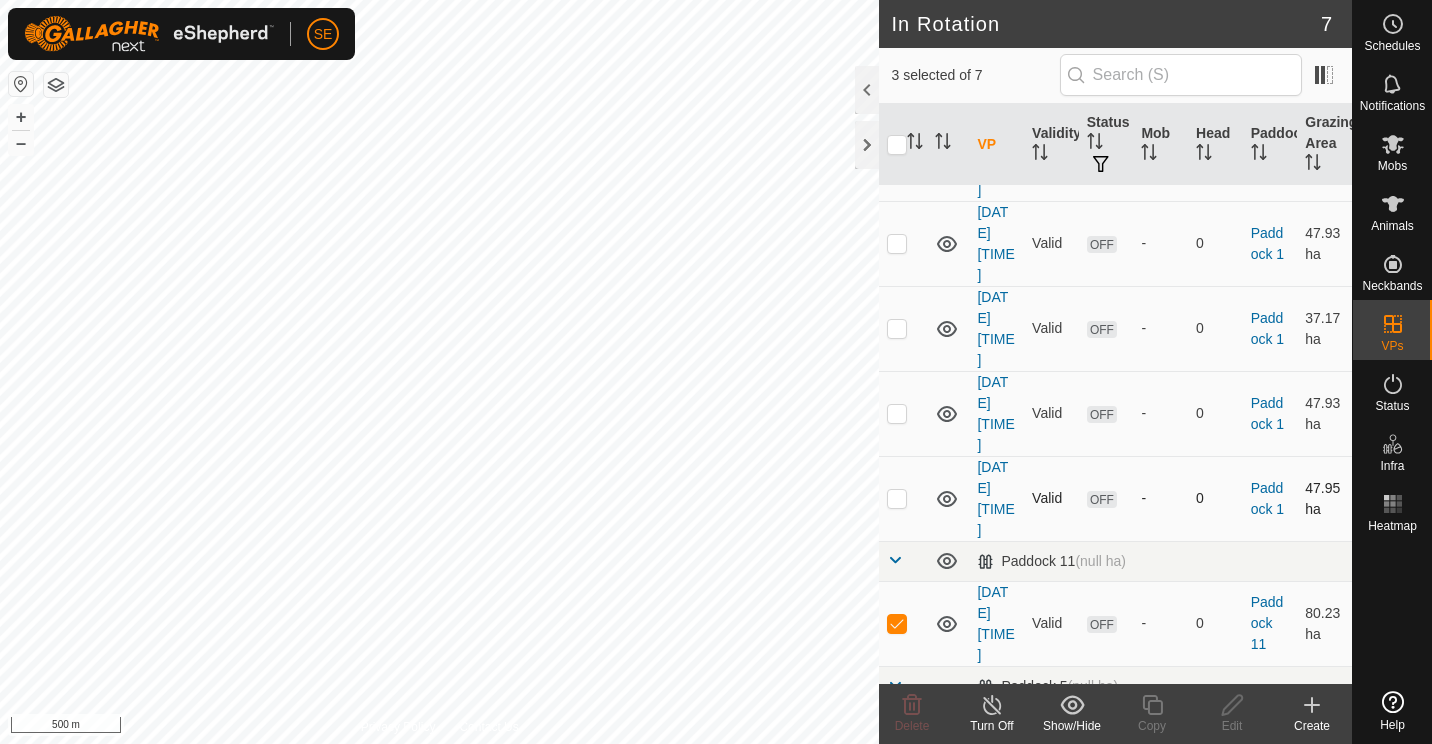 click at bounding box center (903, 623) 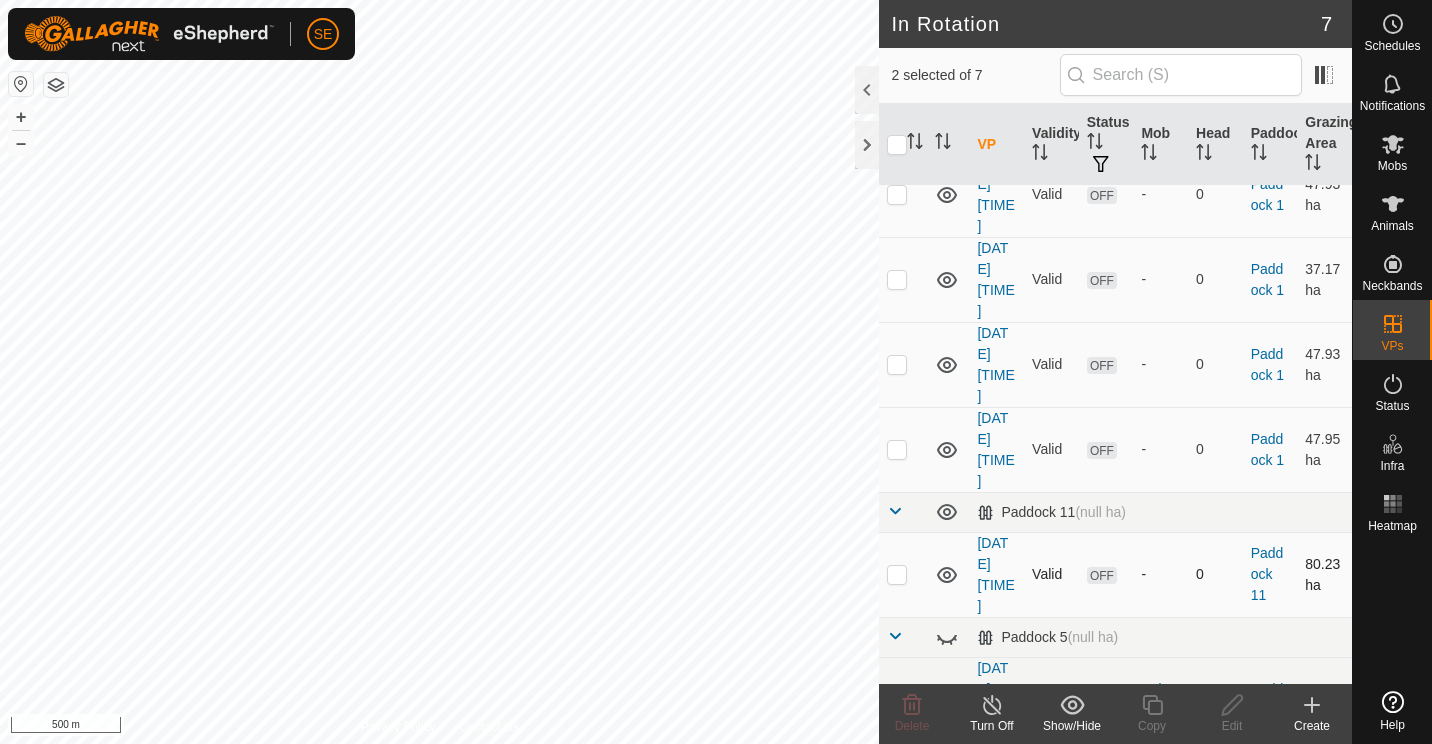 scroll, scrollTop: 216, scrollLeft: 0, axis: vertical 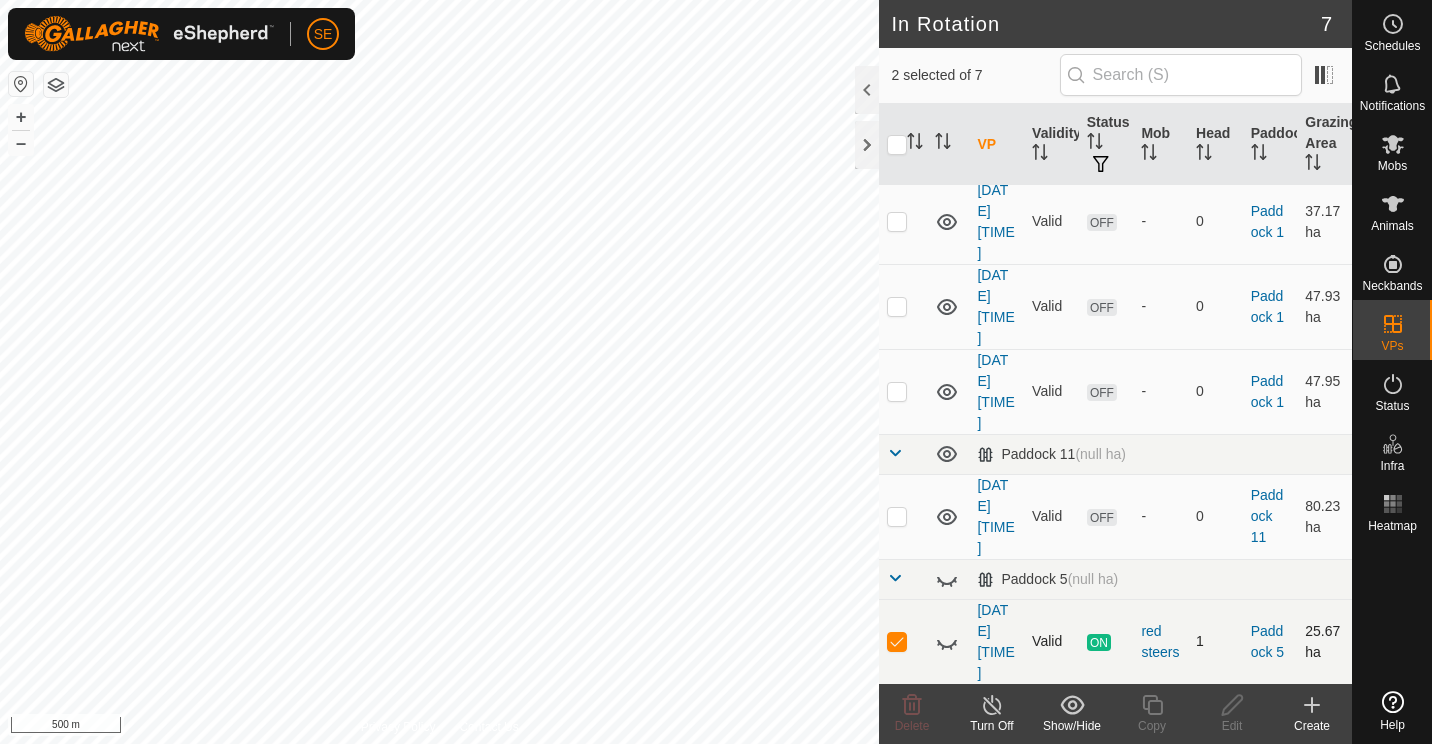 click at bounding box center [897, 641] 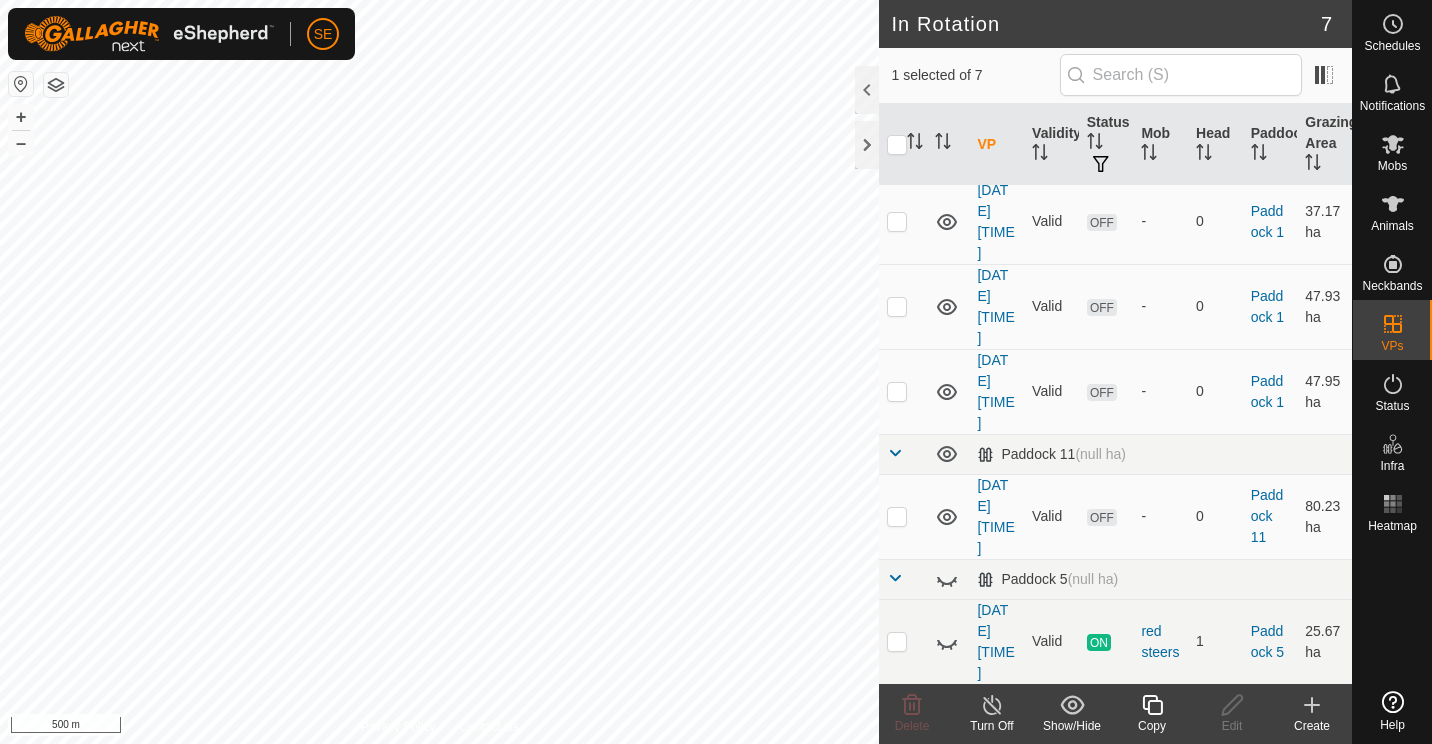 click 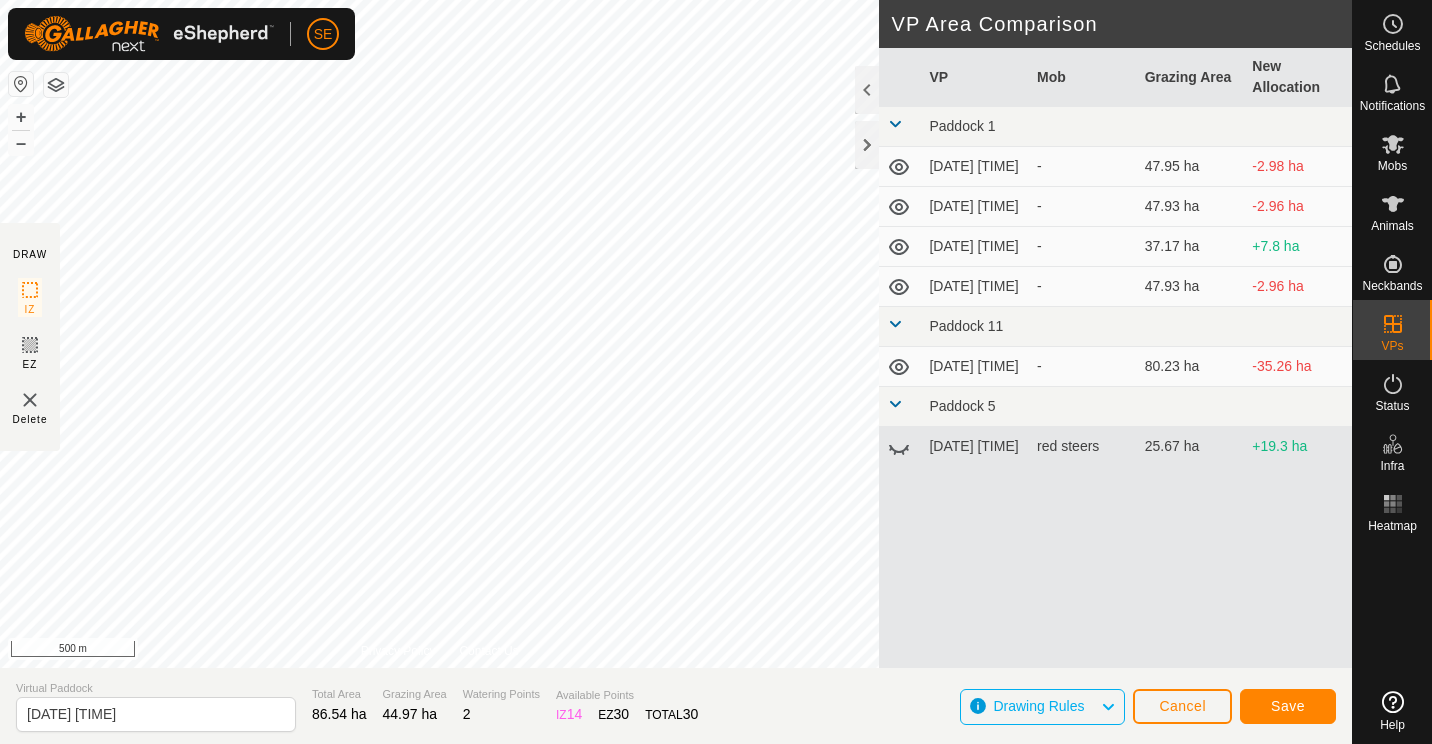 click on "VP   Mob   Grazing Area   New Allocation  Paddock 1  [DATE] [TIME]  -  47.95 ha  -2.98 ha [DATE] [TIME]  -  47.93 ha  -2.96 ha [DATE] [TIME]  -  37.17 ha  +7.8 ha [DATE] [TIME]  -  47.93 ha  -2.96 ha Paddock 11  [DATE] [TIME]  -  80.23 ha  -35.26 ha Paddock 5  [DATE] [TIME]   red steers   25.67 ha  +19.3 ha" at bounding box center (1115, 382) 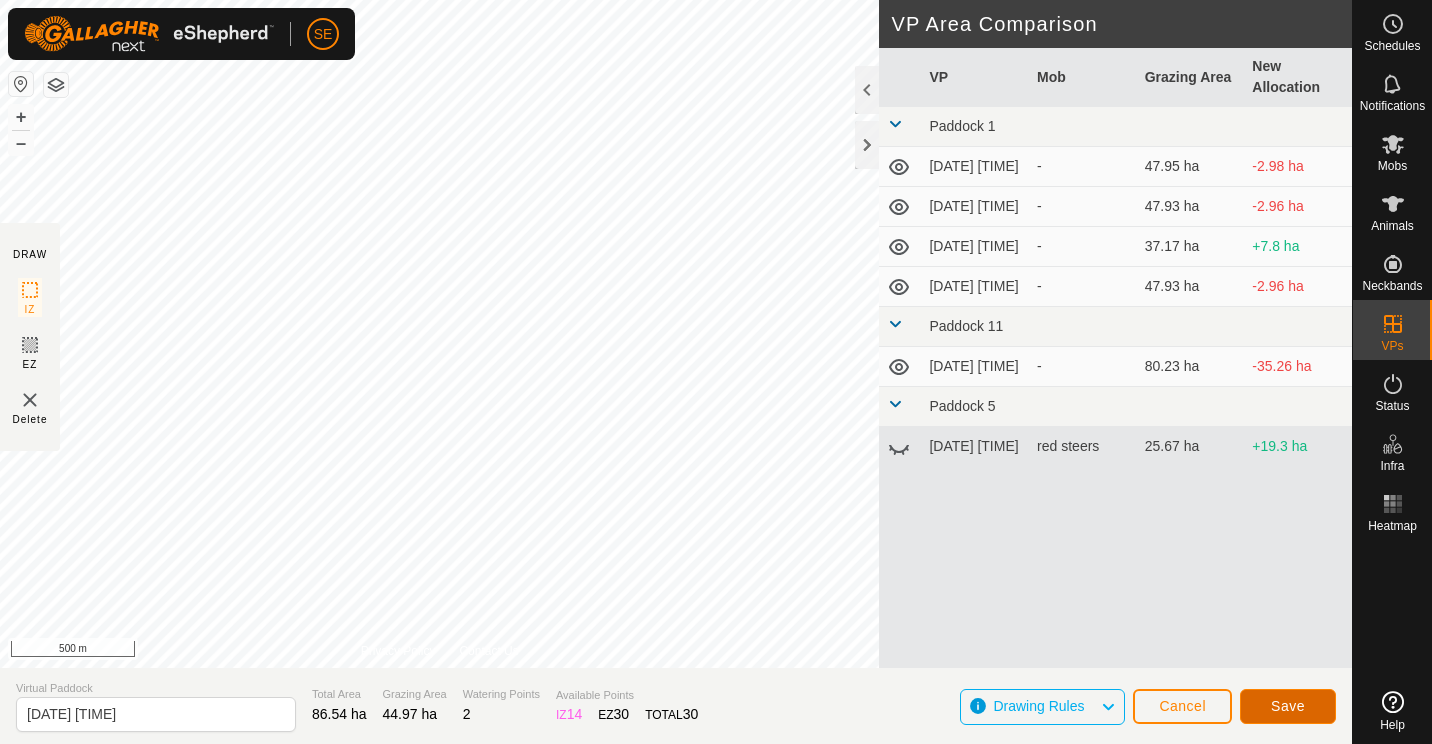 click on "Save" 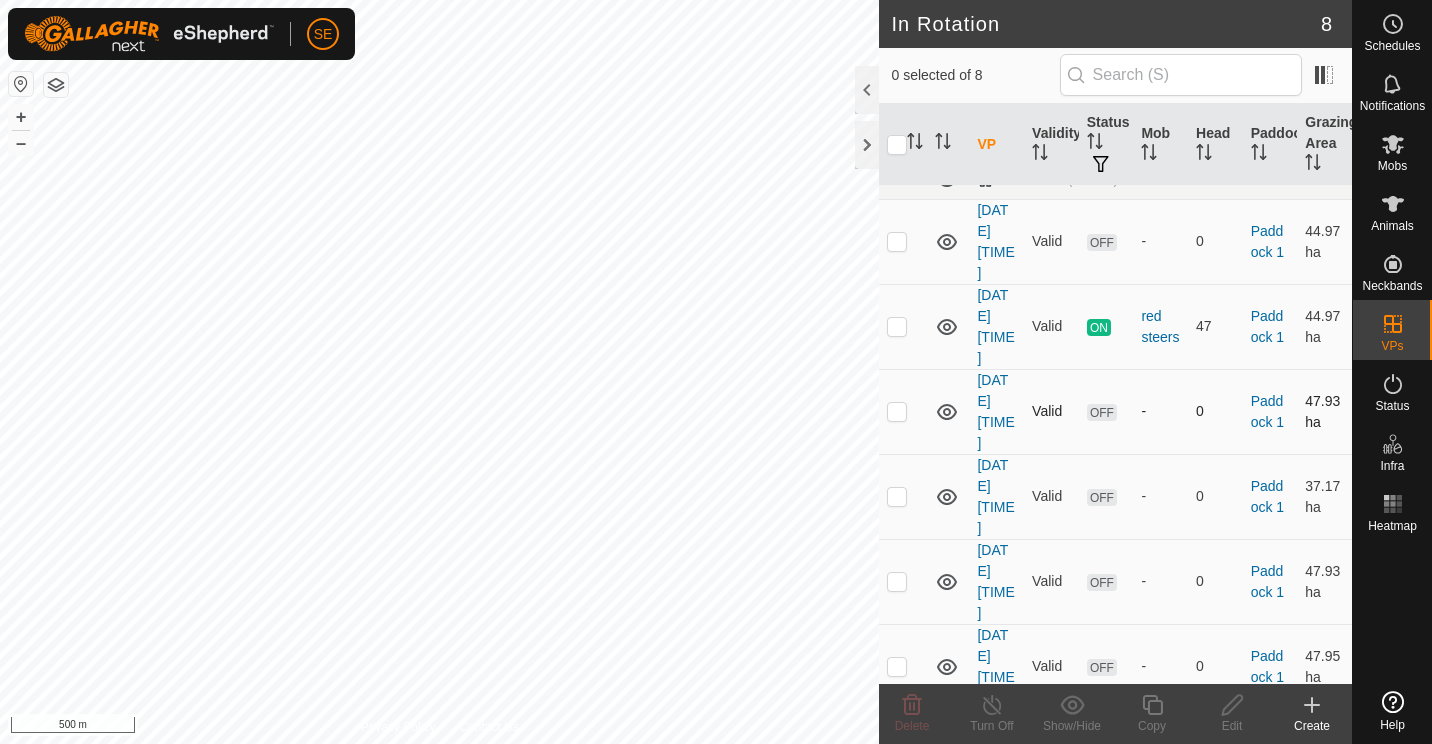 scroll, scrollTop: 0, scrollLeft: 0, axis: both 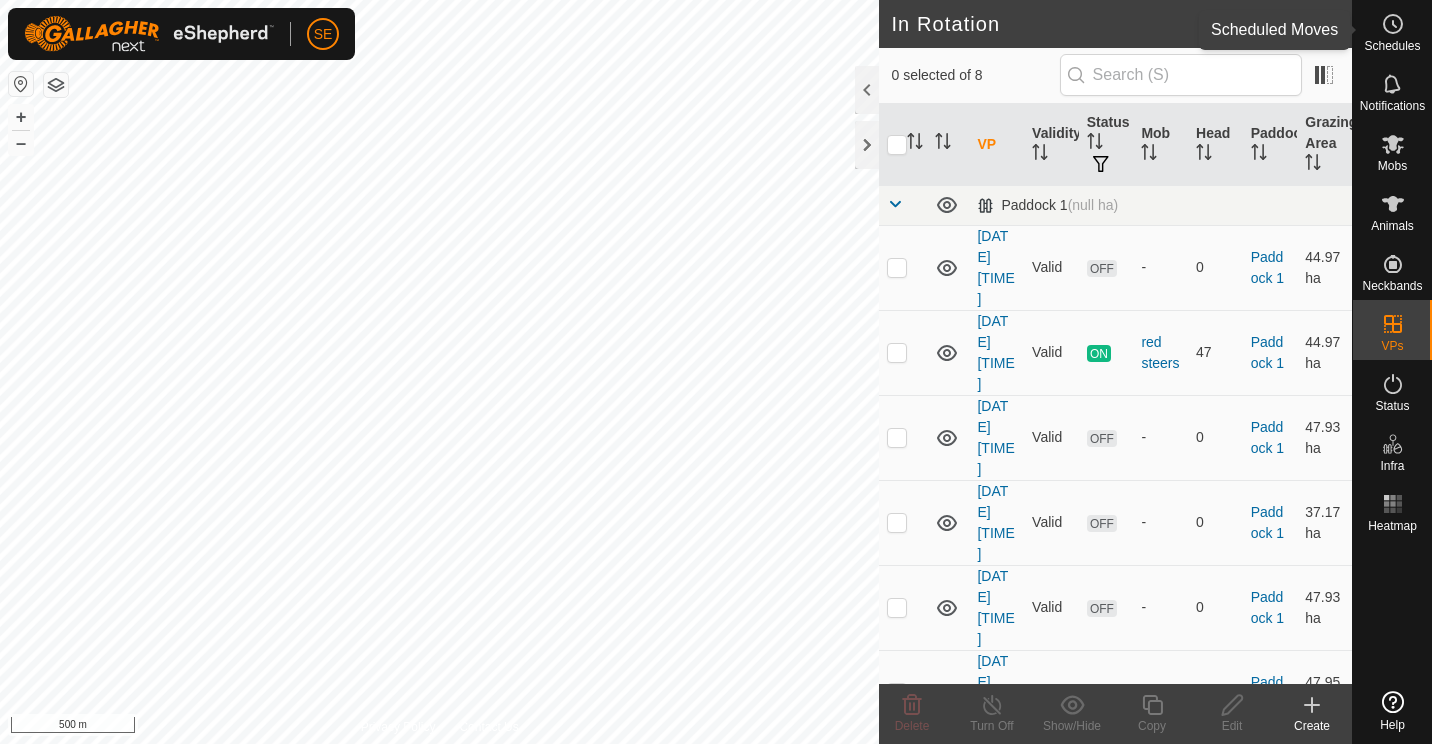 click 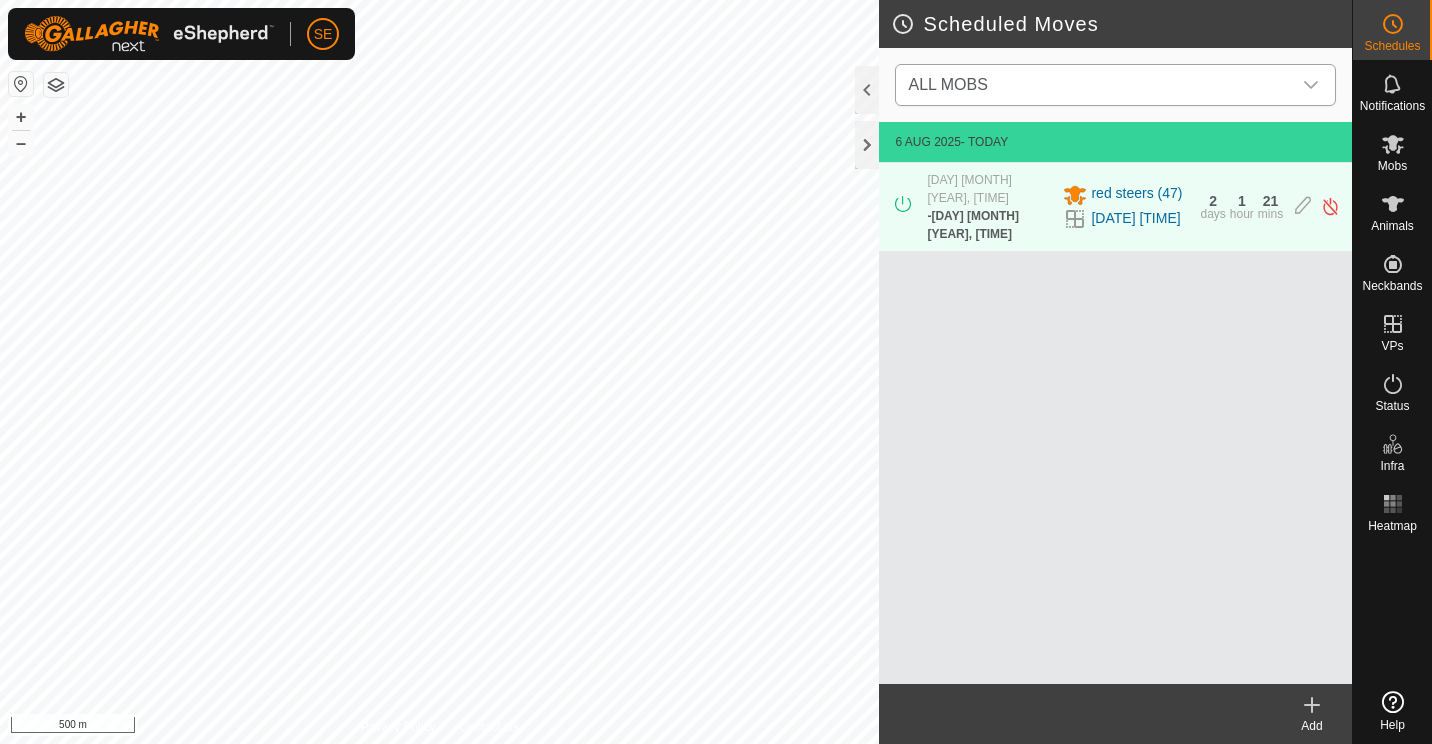 click 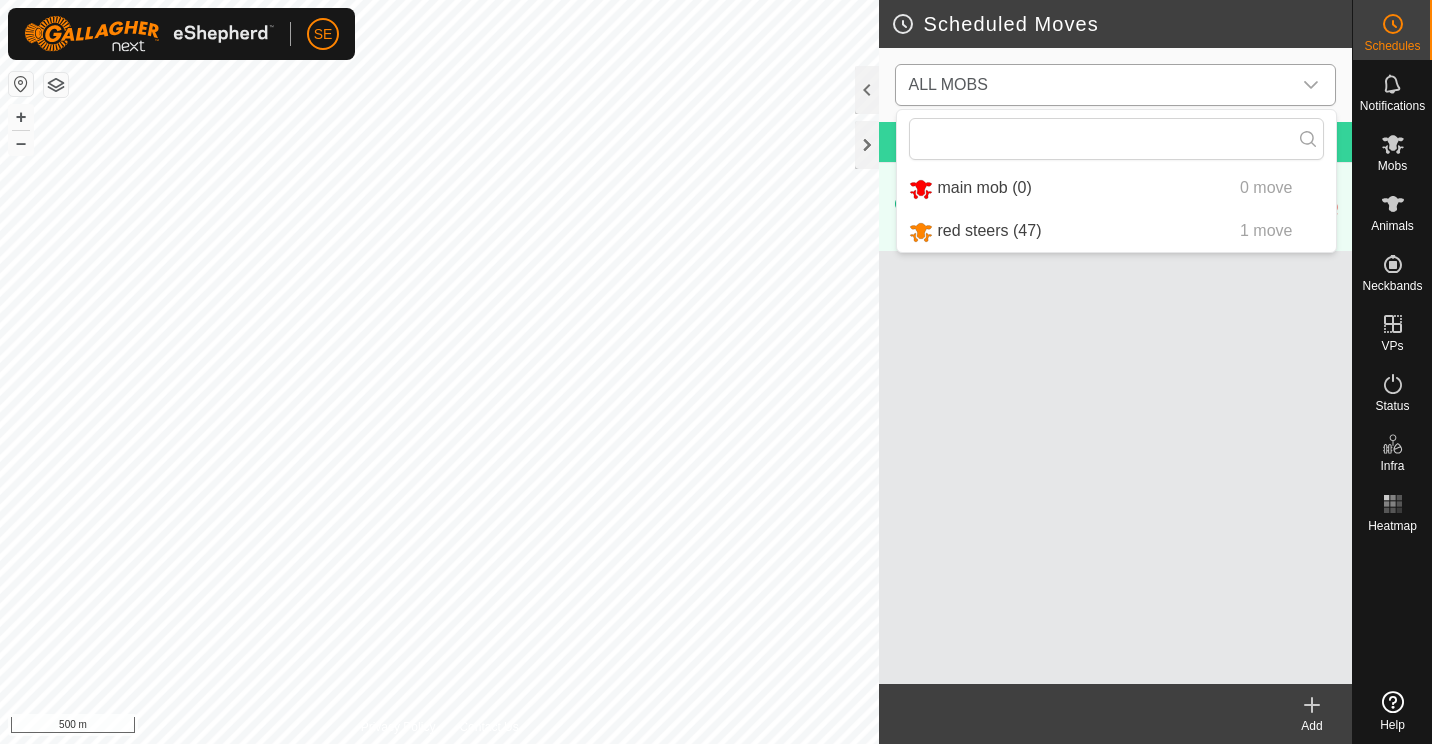 click on "red steers (47) 1 move" at bounding box center (1116, 231) 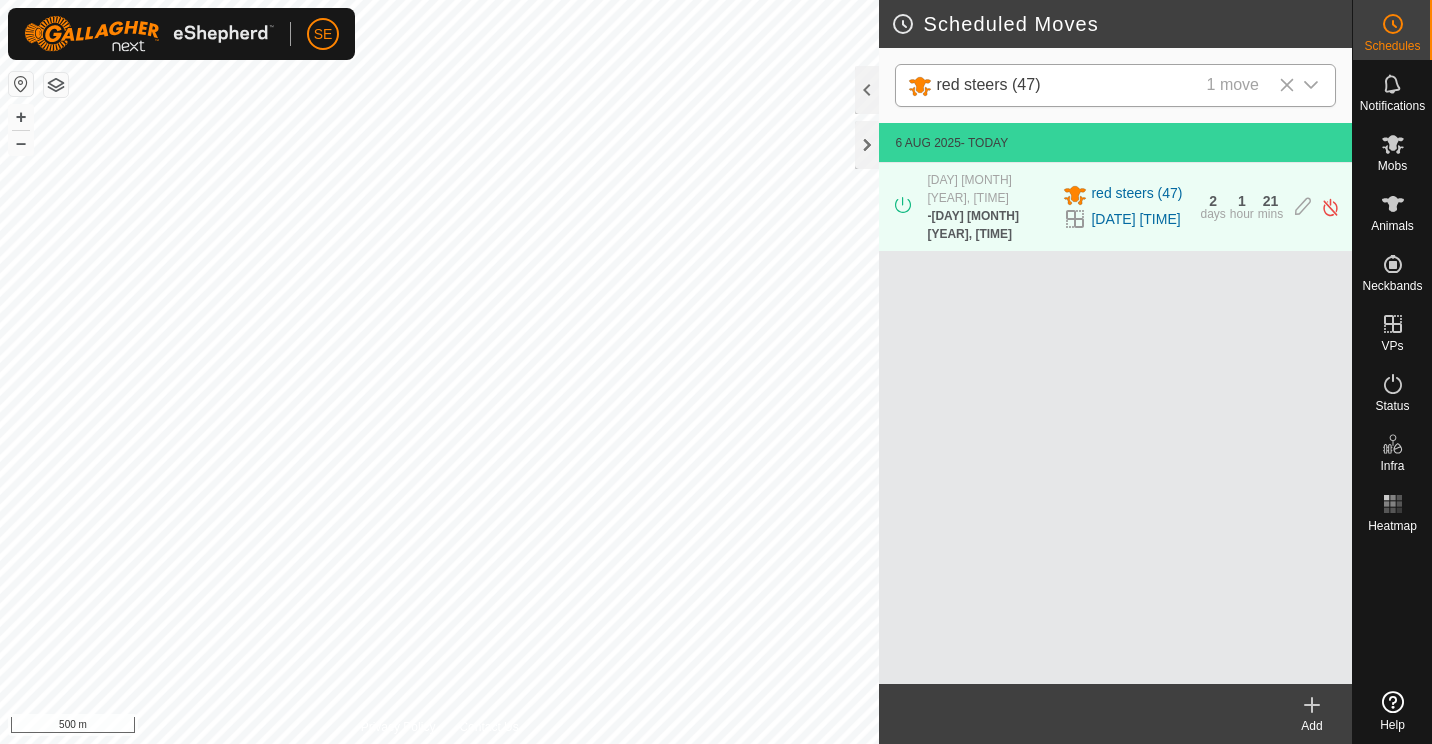 click 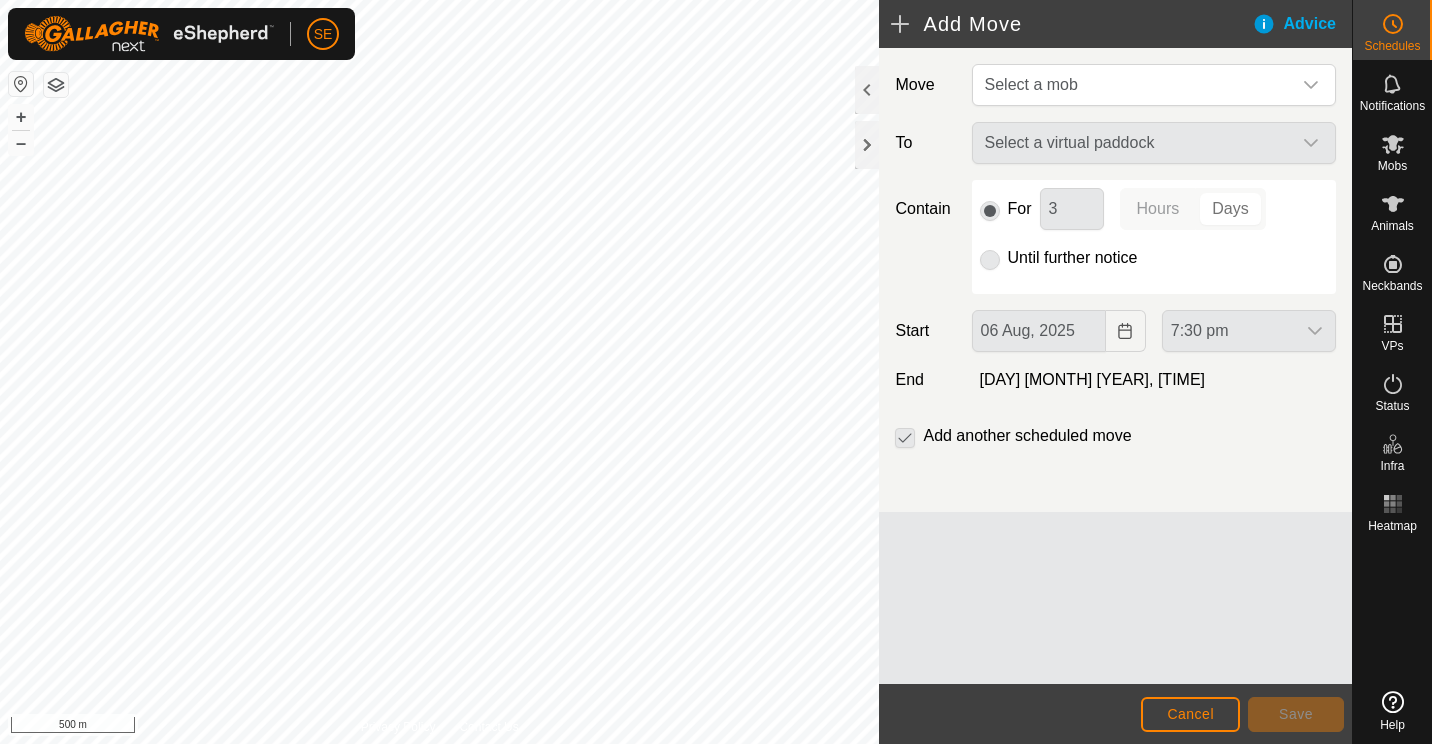 click on "Select a virtual paddock" 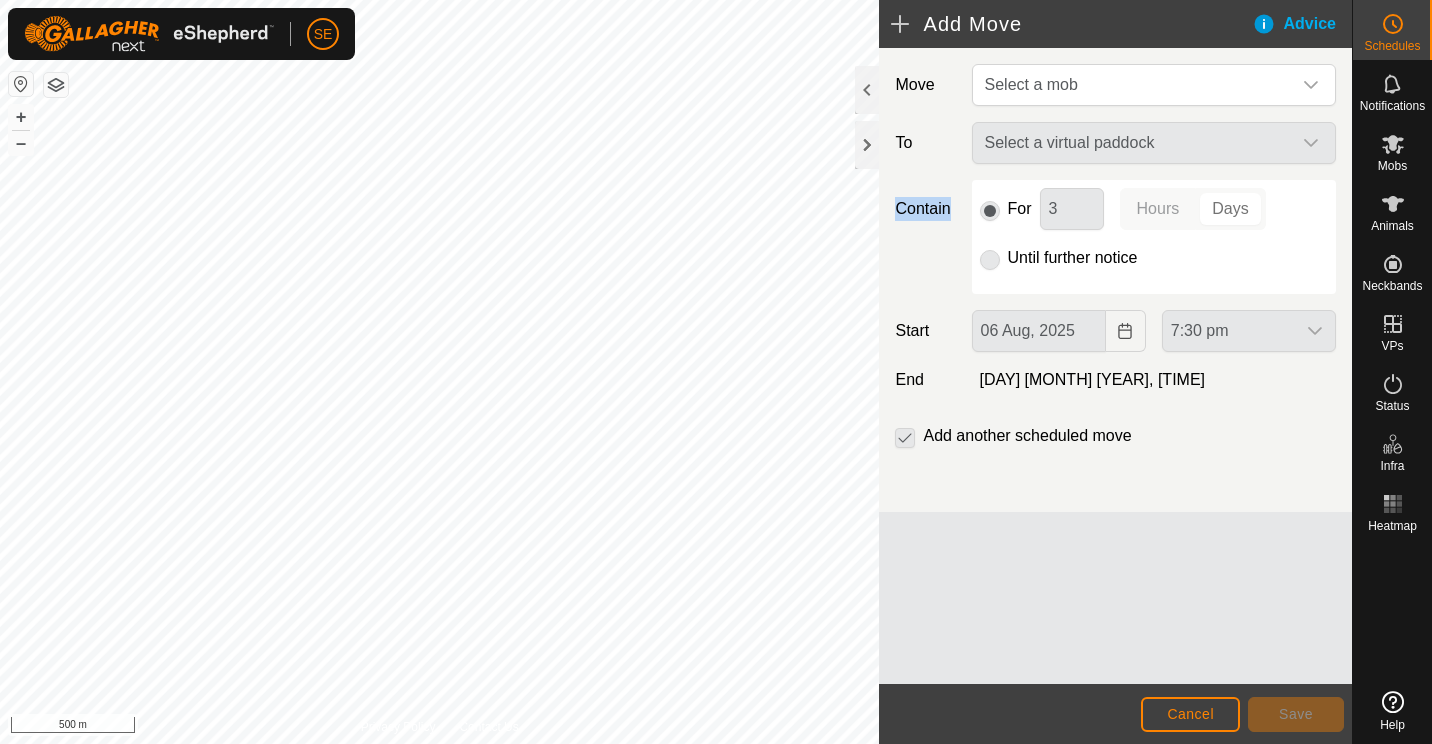 click on "Select a virtual paddock" 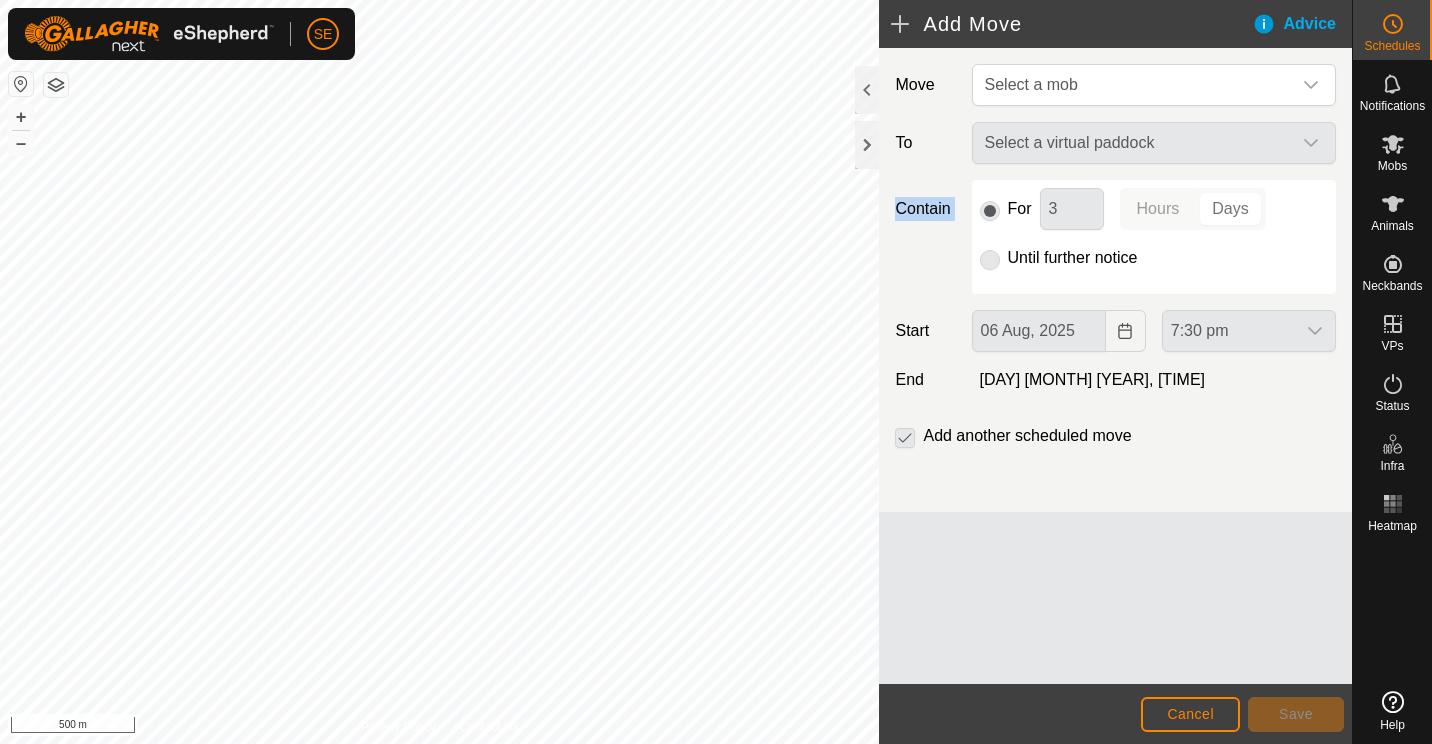 click on "Select a virtual paddock" 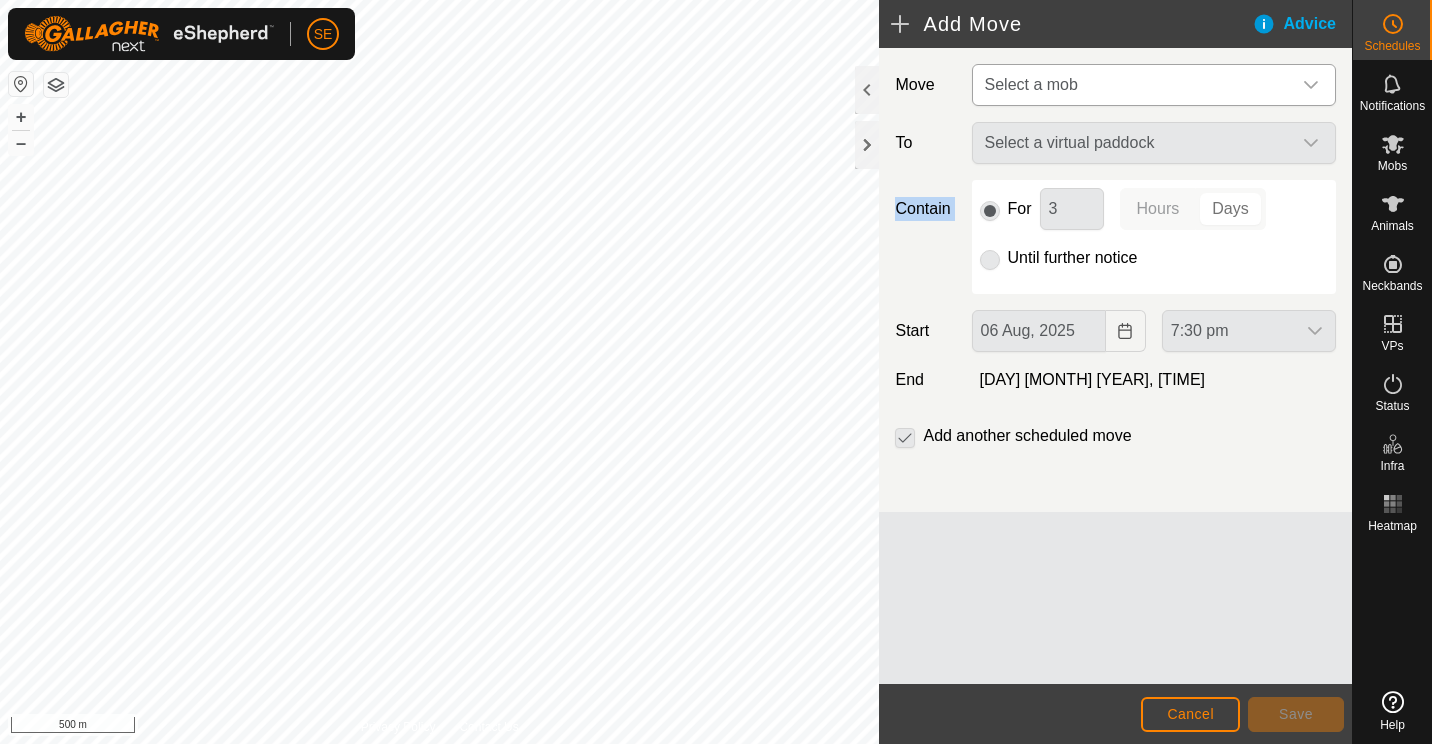 drag, startPoint x: 1309, startPoint y: 142, endPoint x: 1308, endPoint y: 83, distance: 59.008472 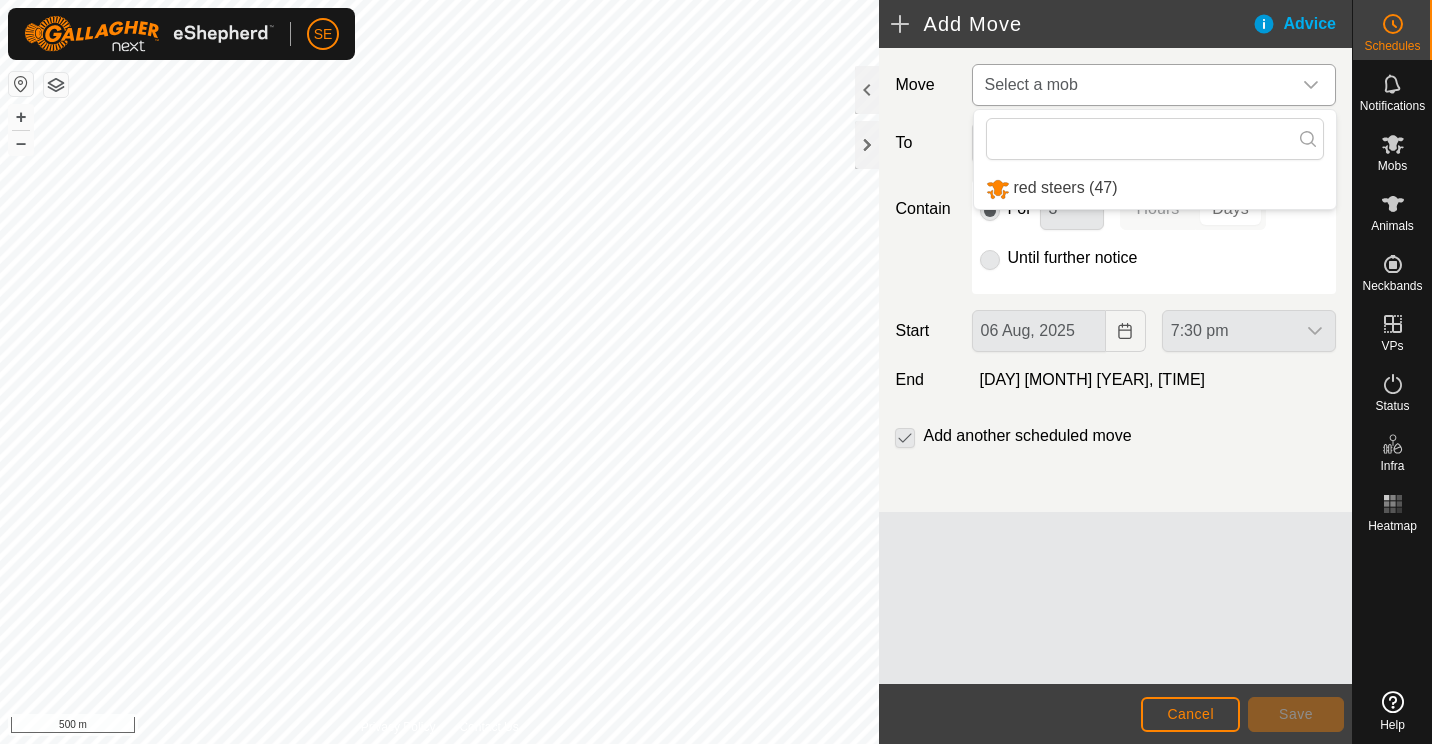 click on "red steers (47)" at bounding box center (1155, 188) 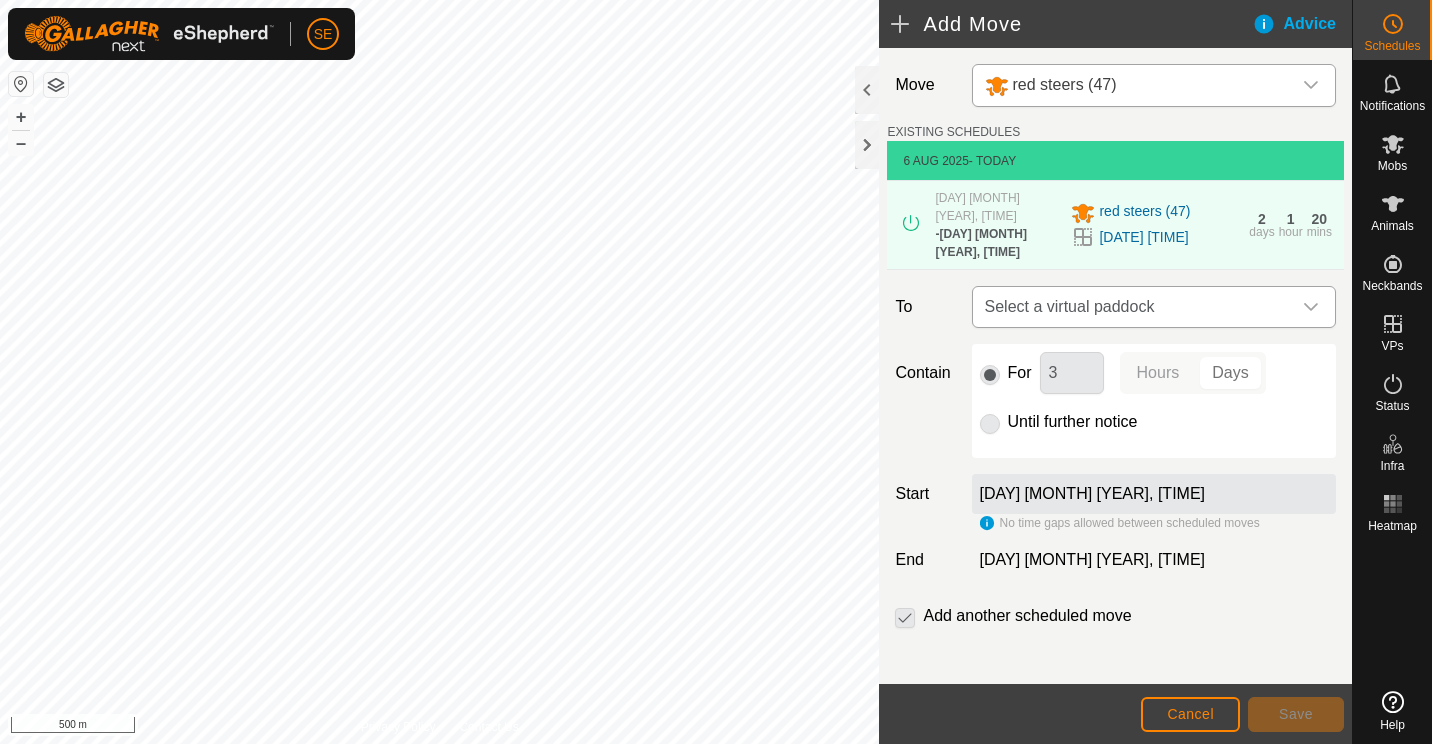 click 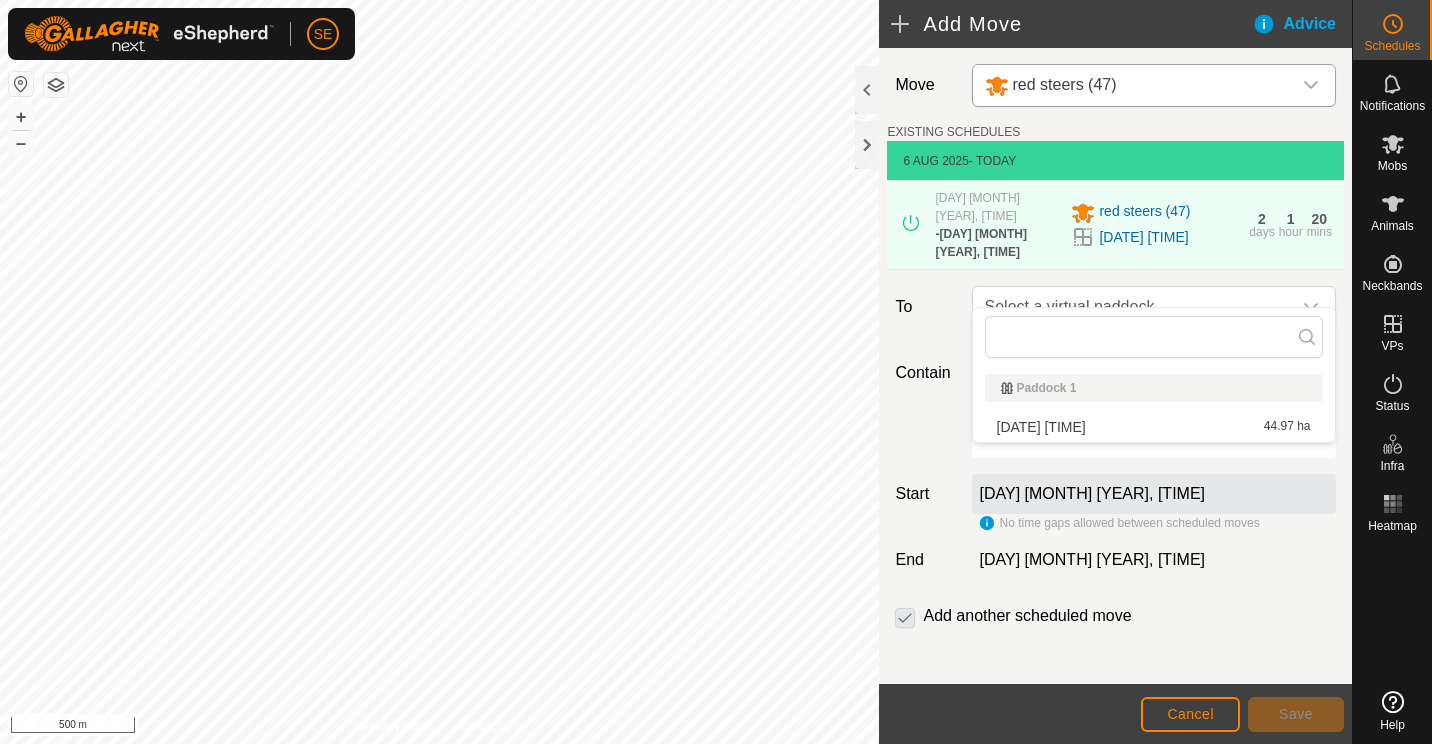click on "[DATE] [TIME] 44.97 ha" at bounding box center (1154, 427) 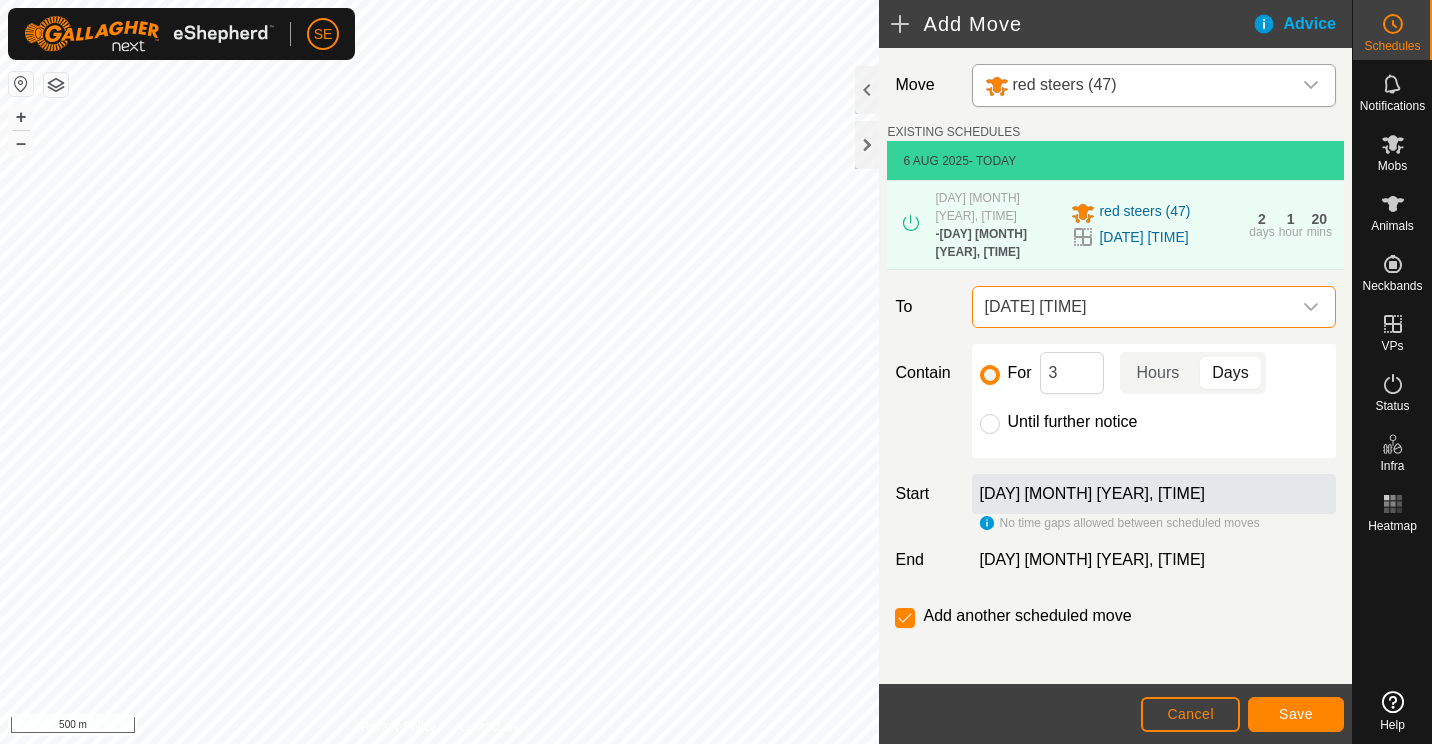 click on "For 3 Hours Days Until further notice" 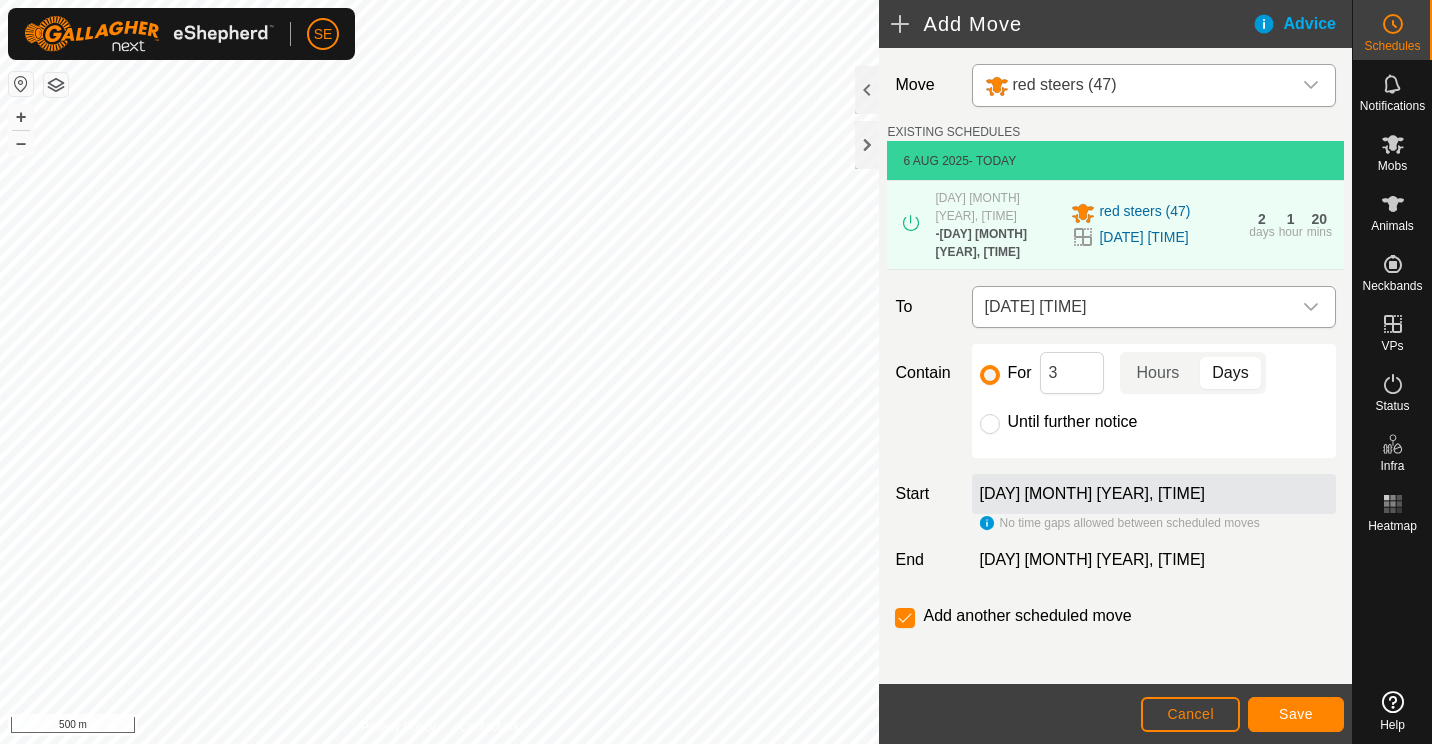 click 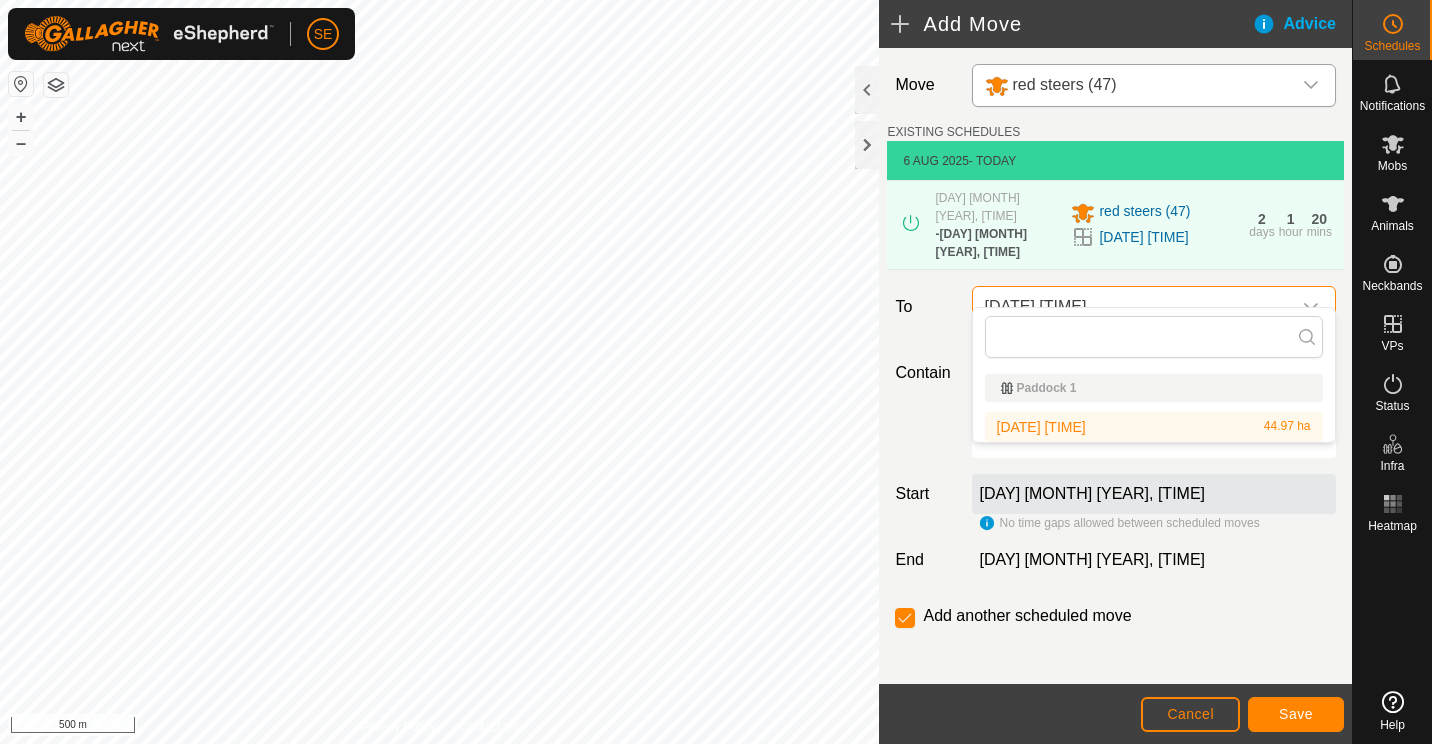 drag, startPoint x: 1130, startPoint y: 285, endPoint x: 1055, endPoint y: 406, distance: 142.3587 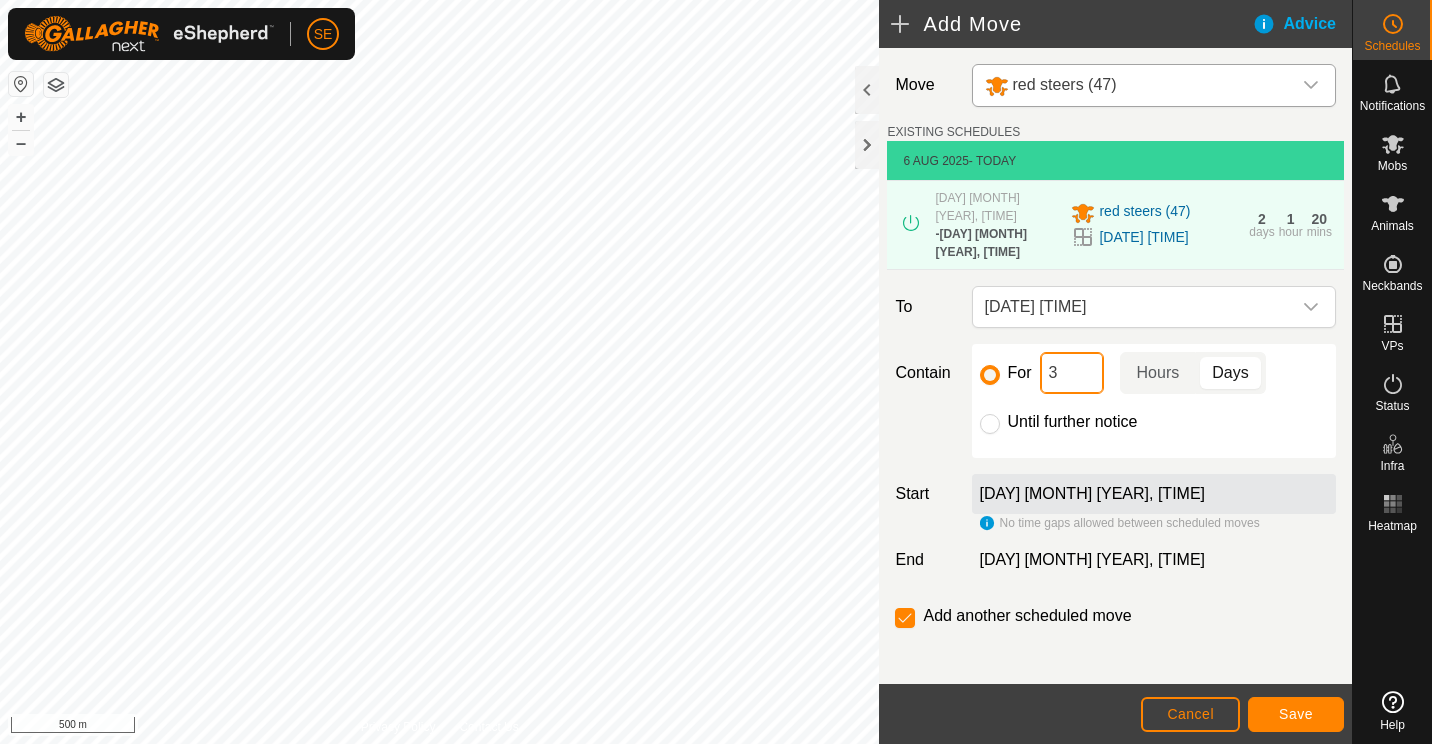 click on "3" 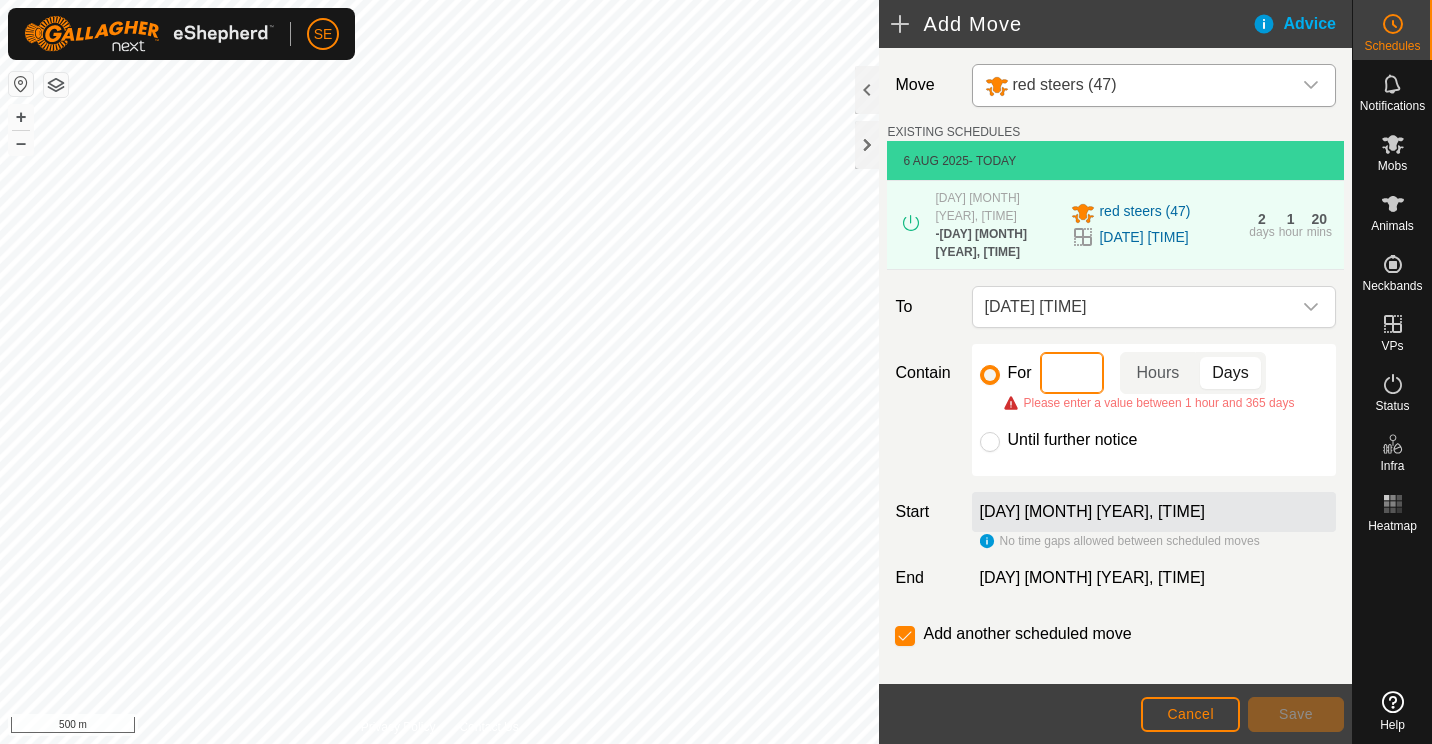 type on "5" 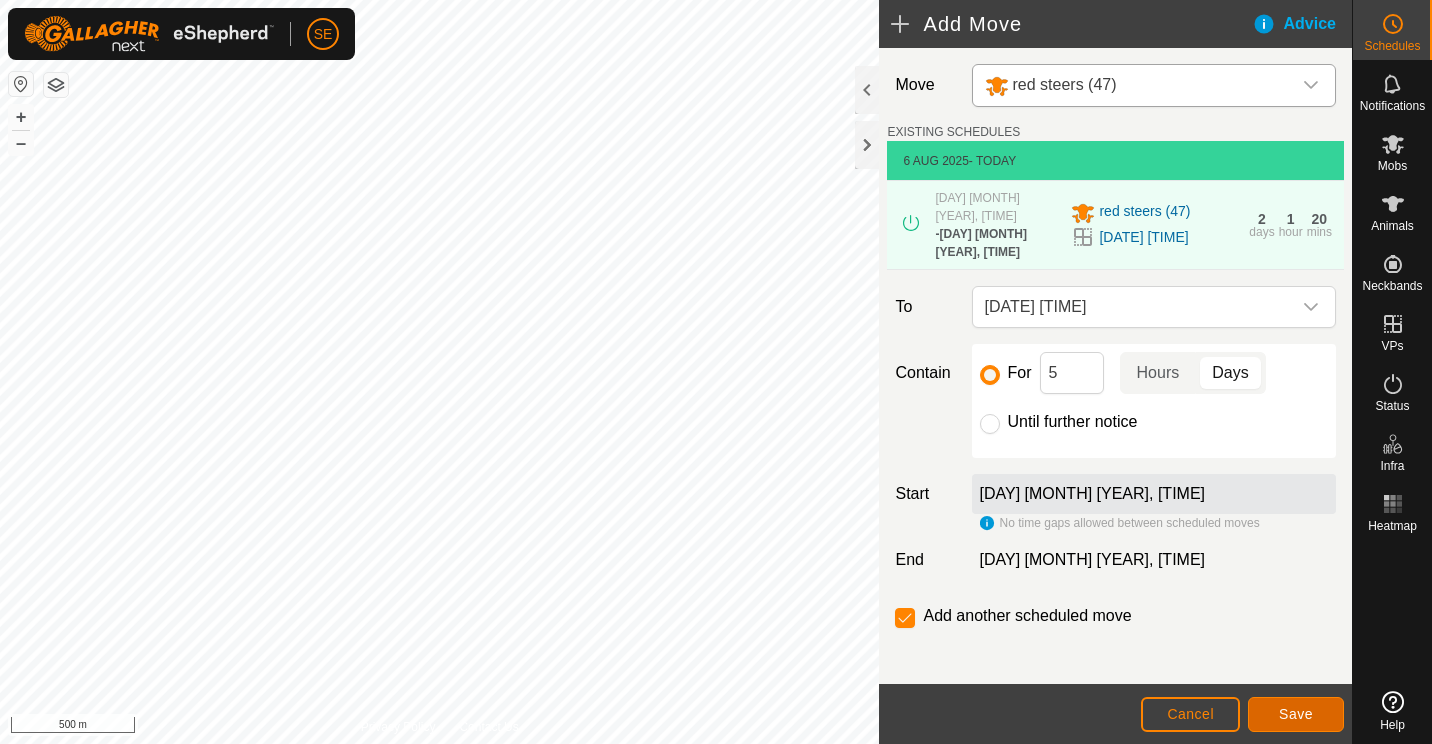 click on "Save" 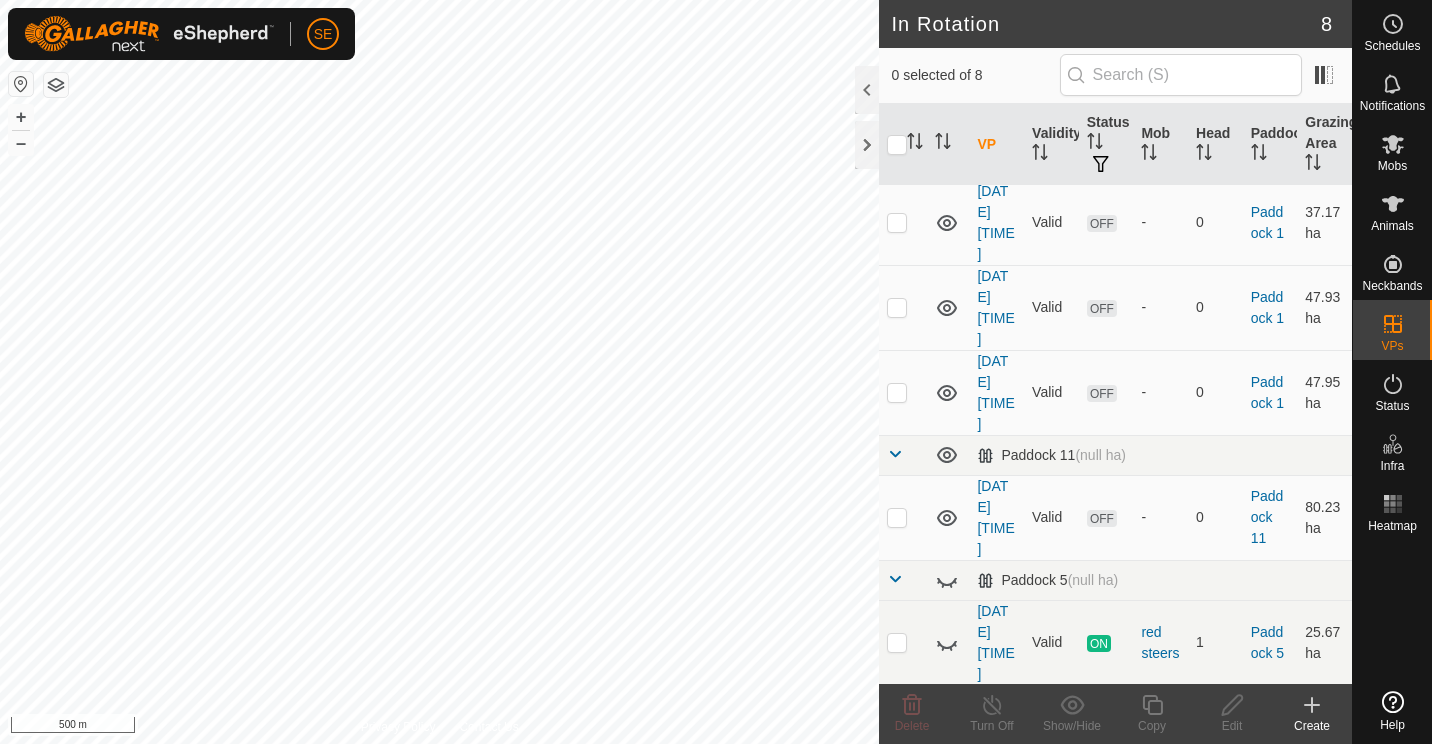 scroll, scrollTop: 301, scrollLeft: 0, axis: vertical 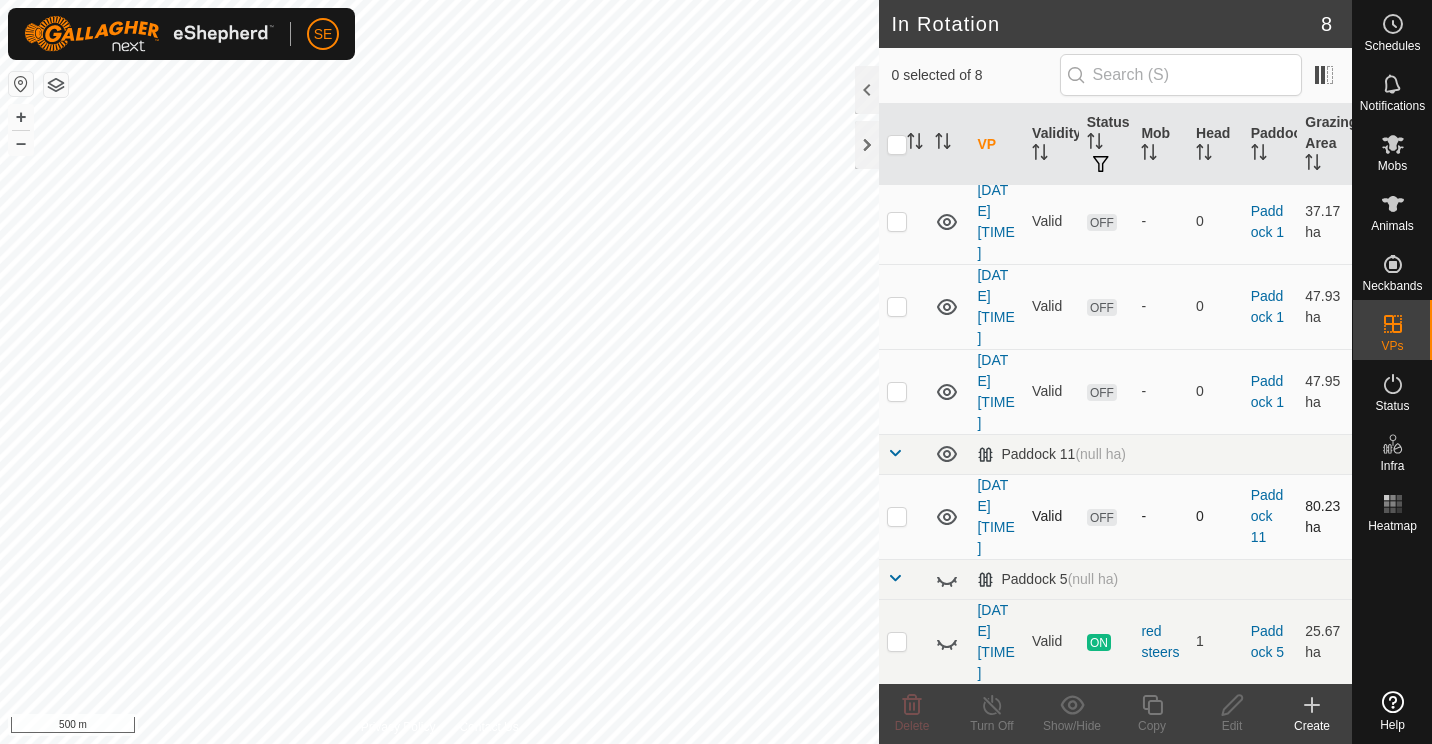 click at bounding box center [897, 516] 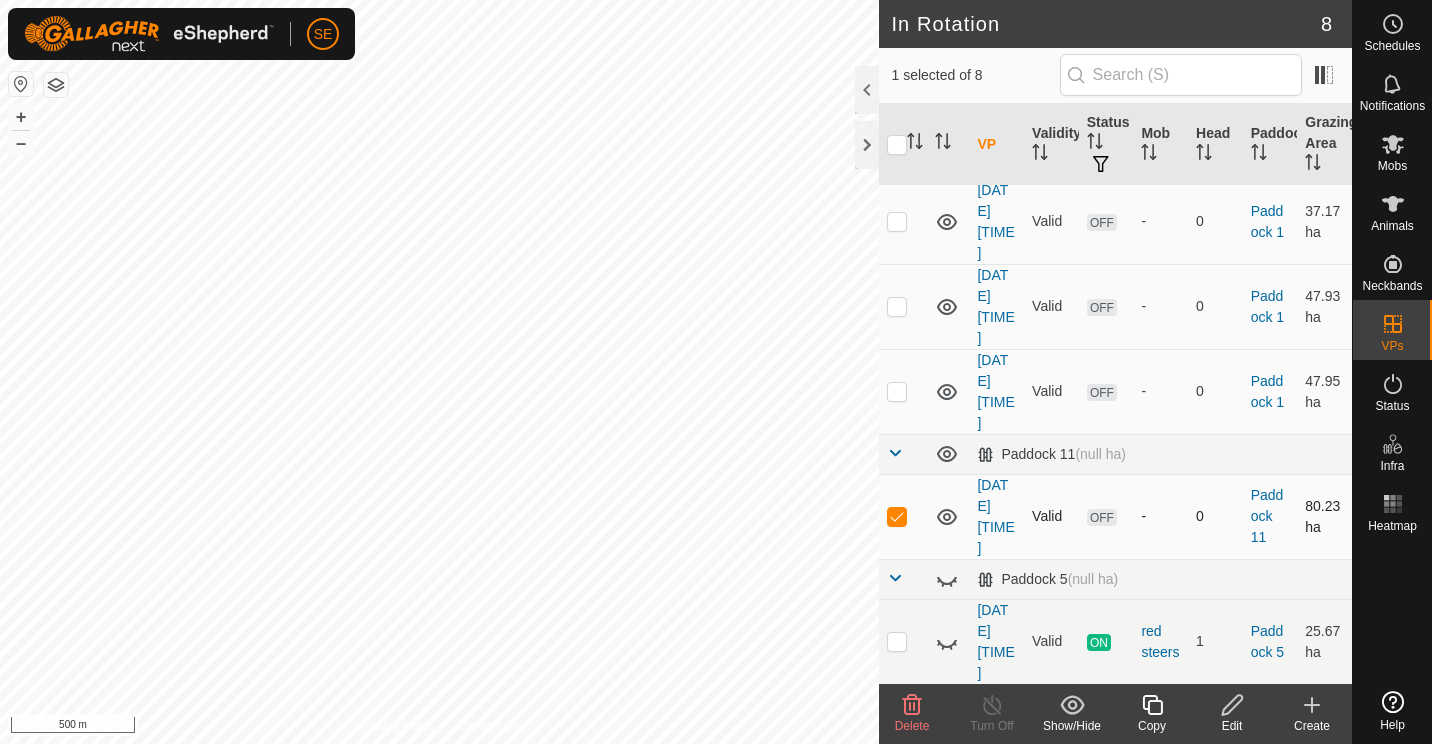 click at bounding box center [897, 516] 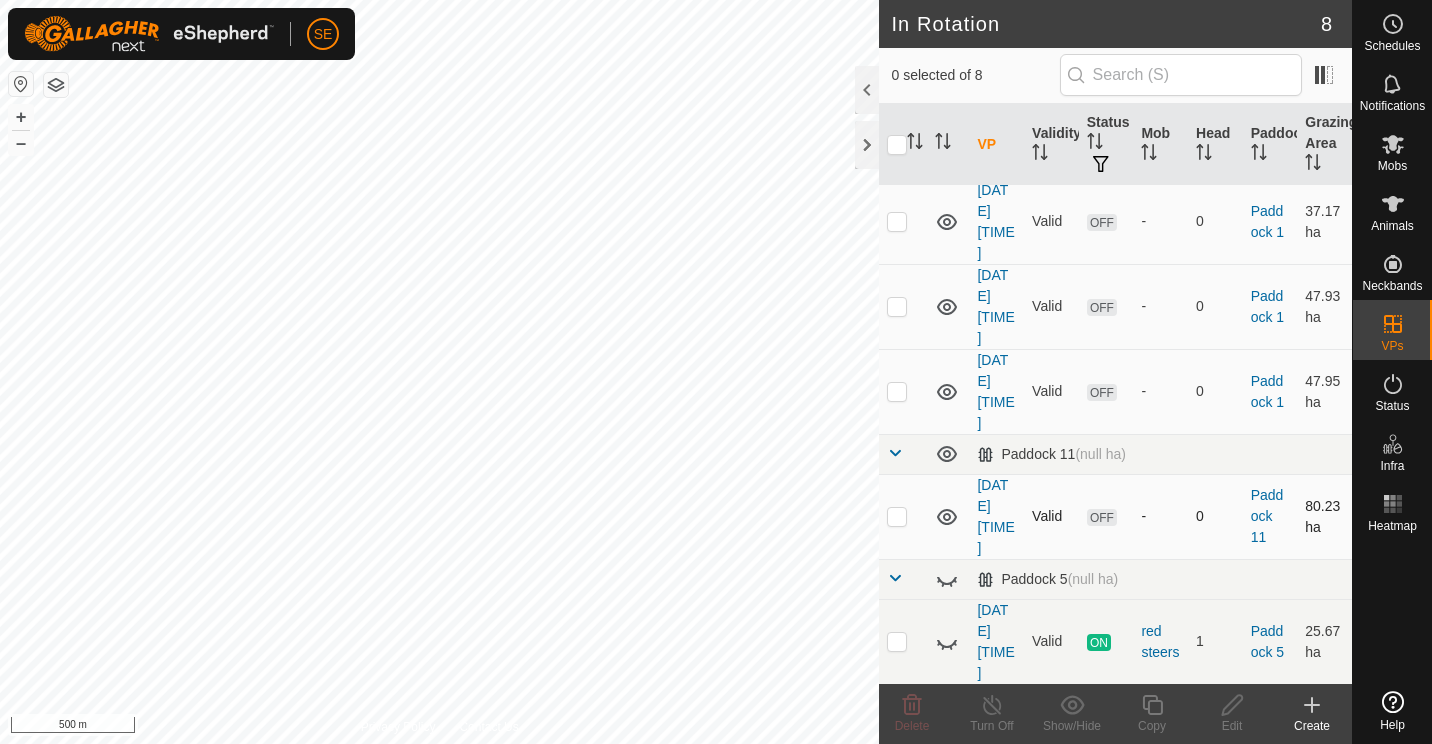 click at bounding box center [897, 516] 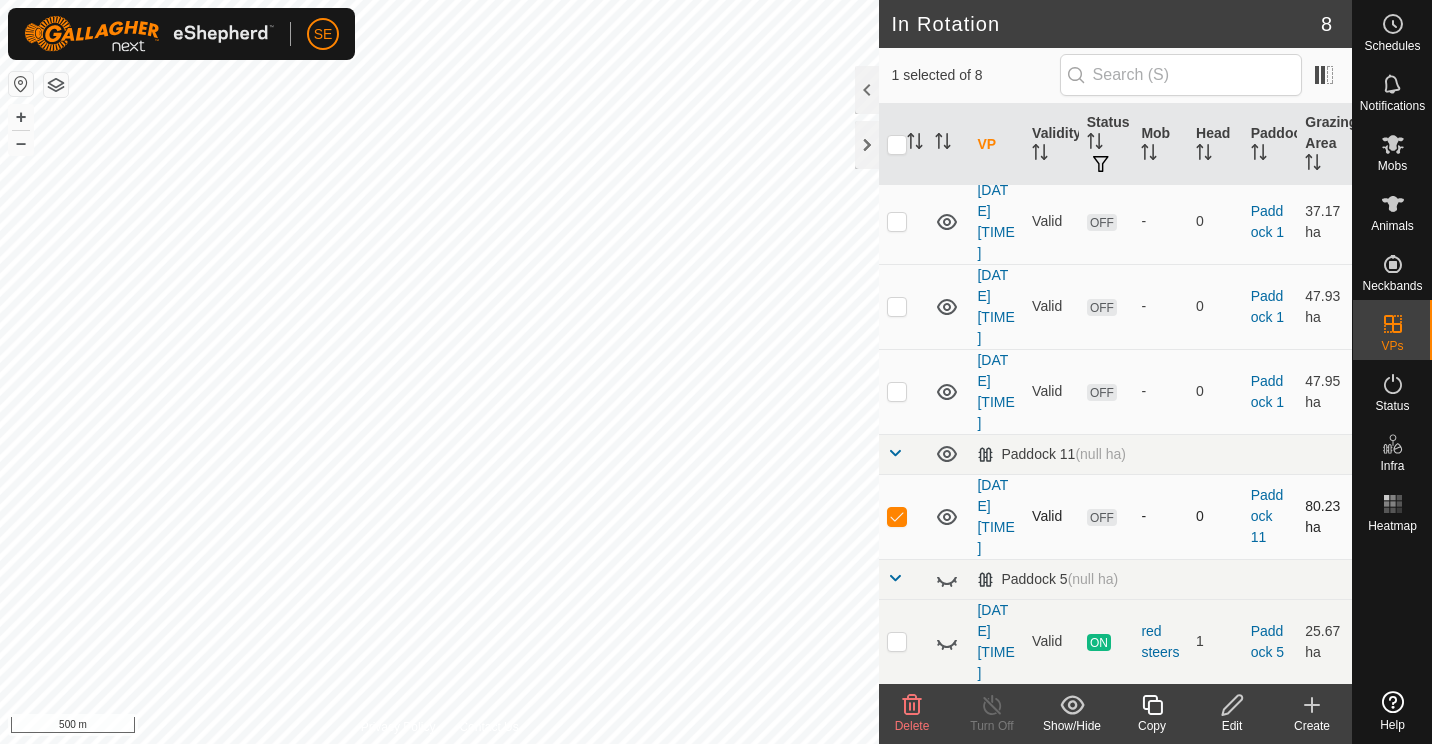 click at bounding box center [897, 516] 